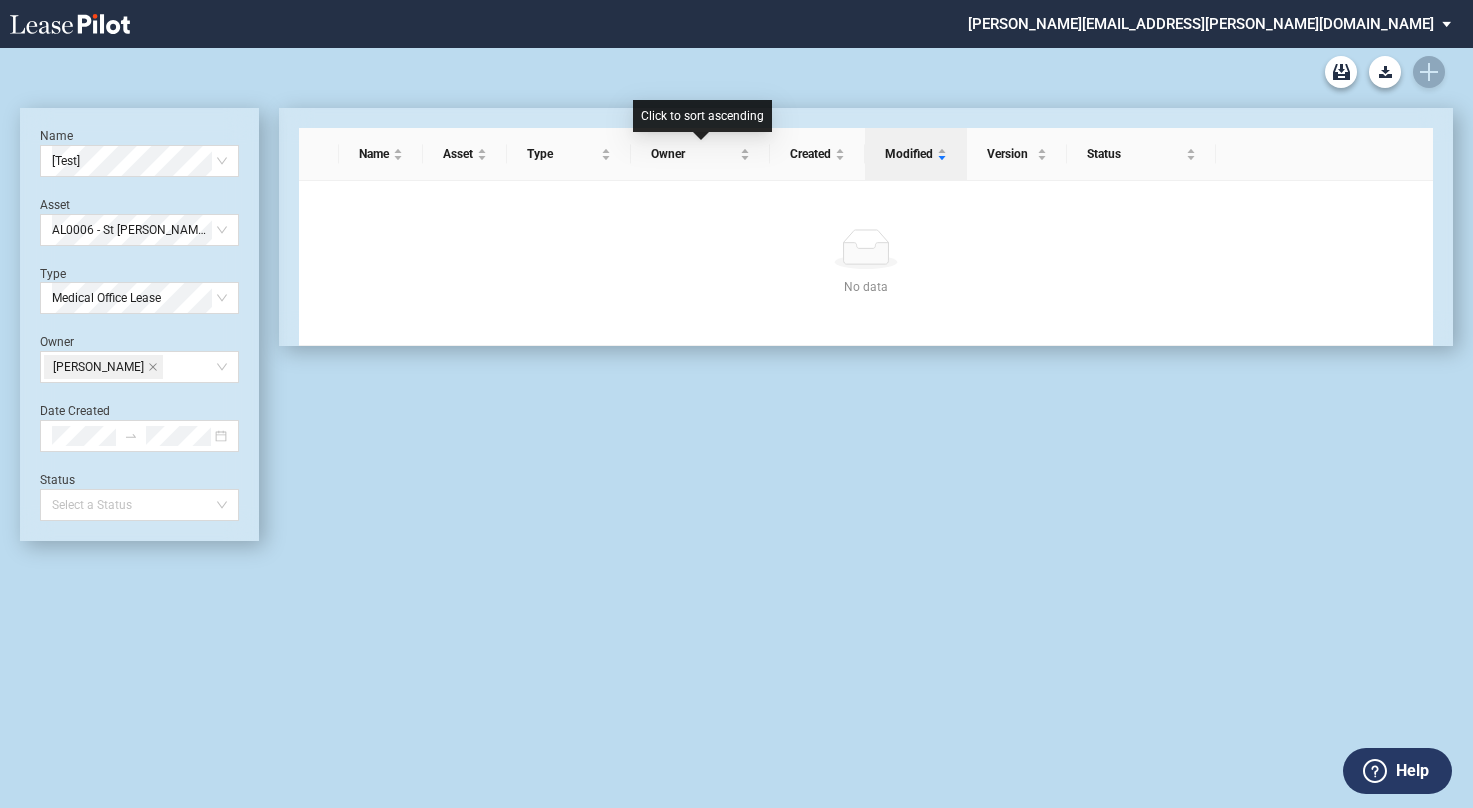 scroll, scrollTop: 0, scrollLeft: 0, axis: both 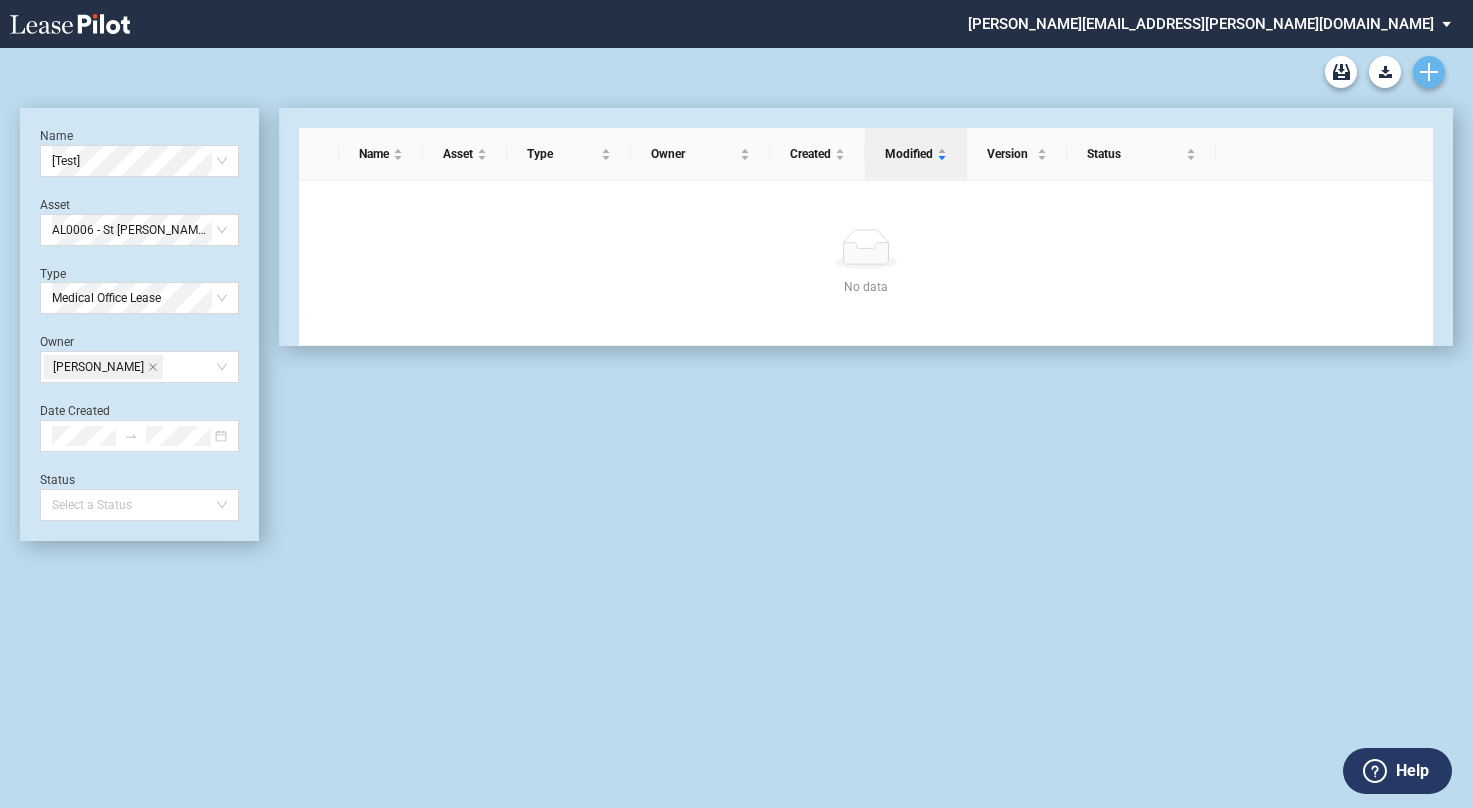 click at bounding box center [1429, 72] 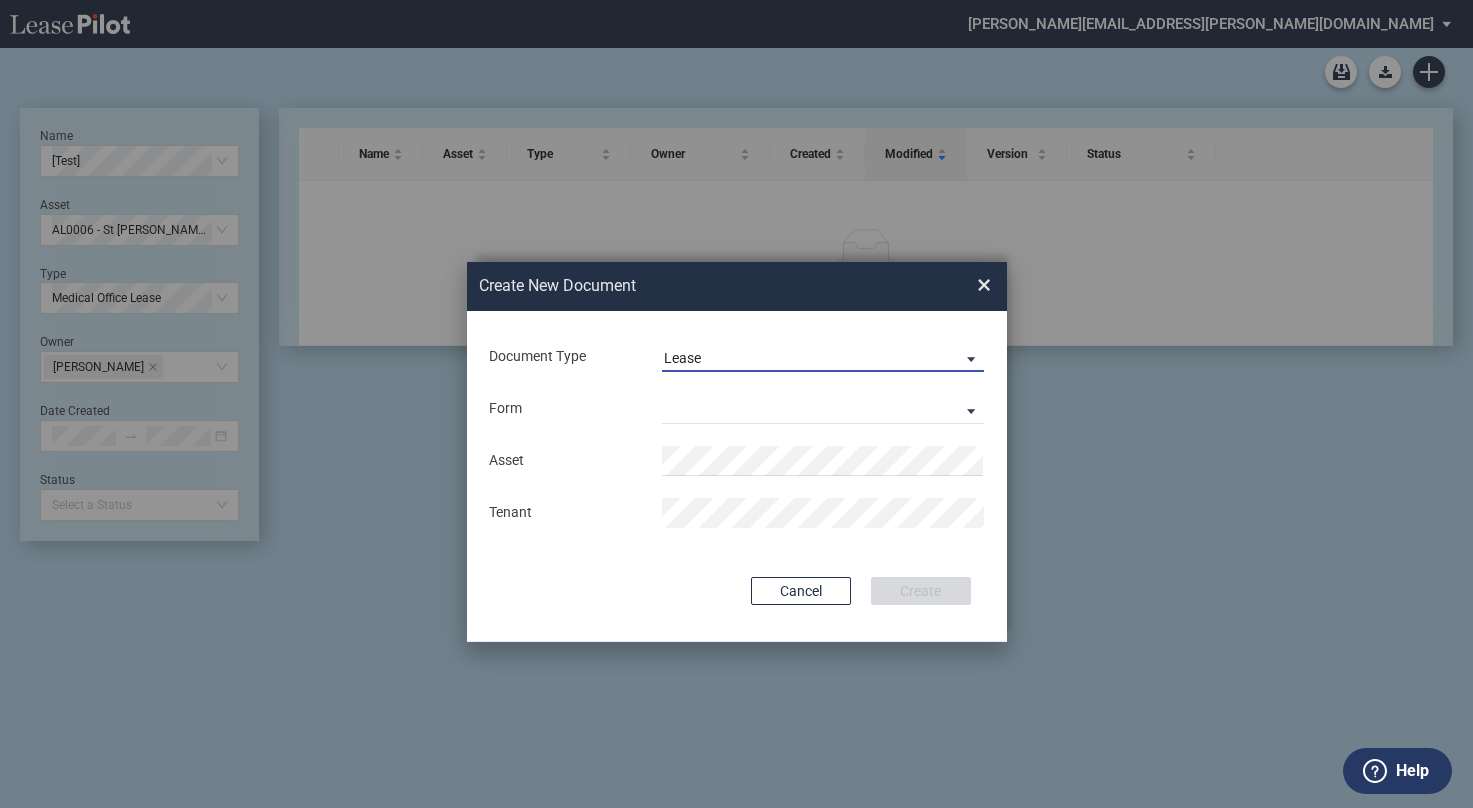 click on "Lease" at bounding box center (807, 359) 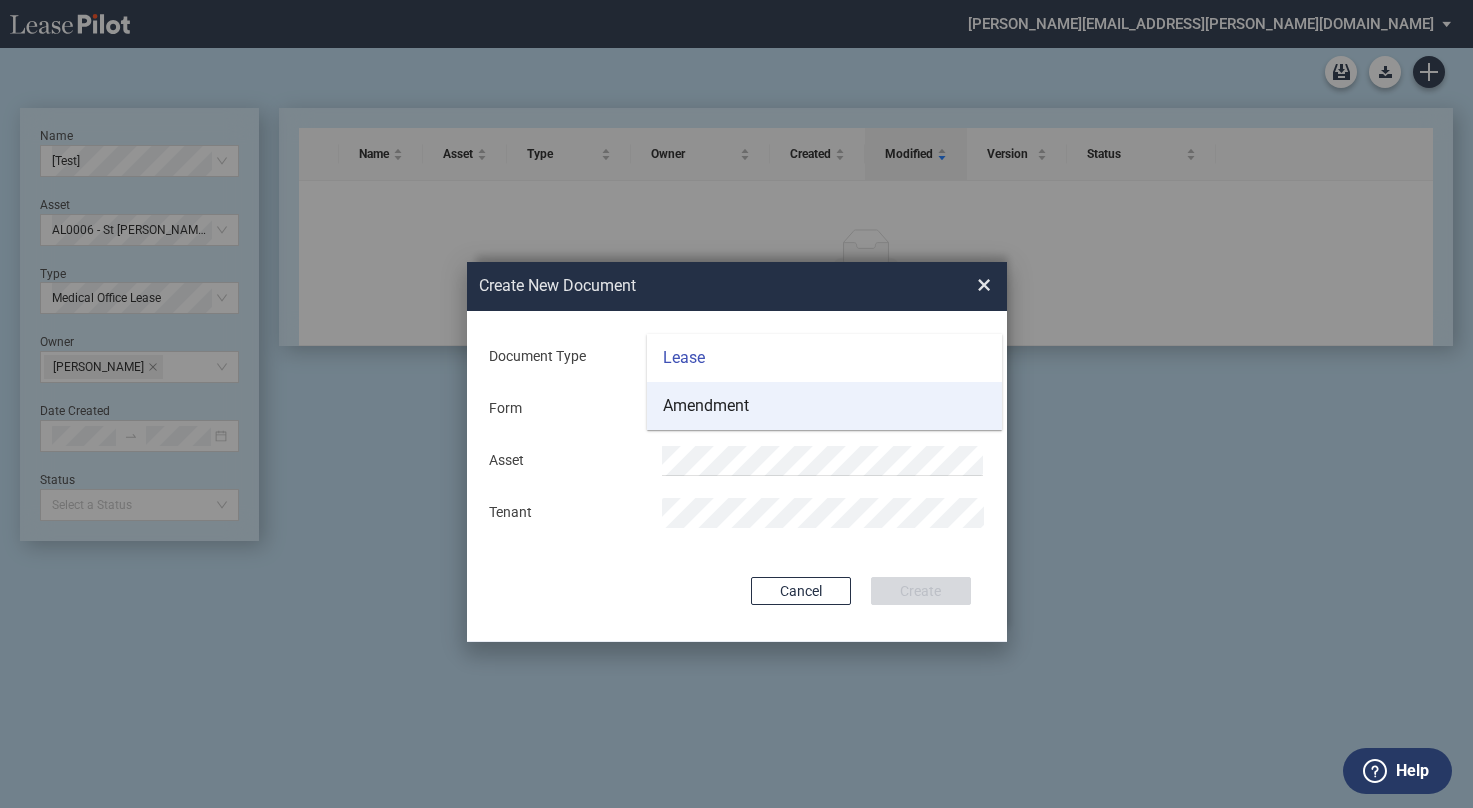 click on "Amendment" at bounding box center (824, 406) 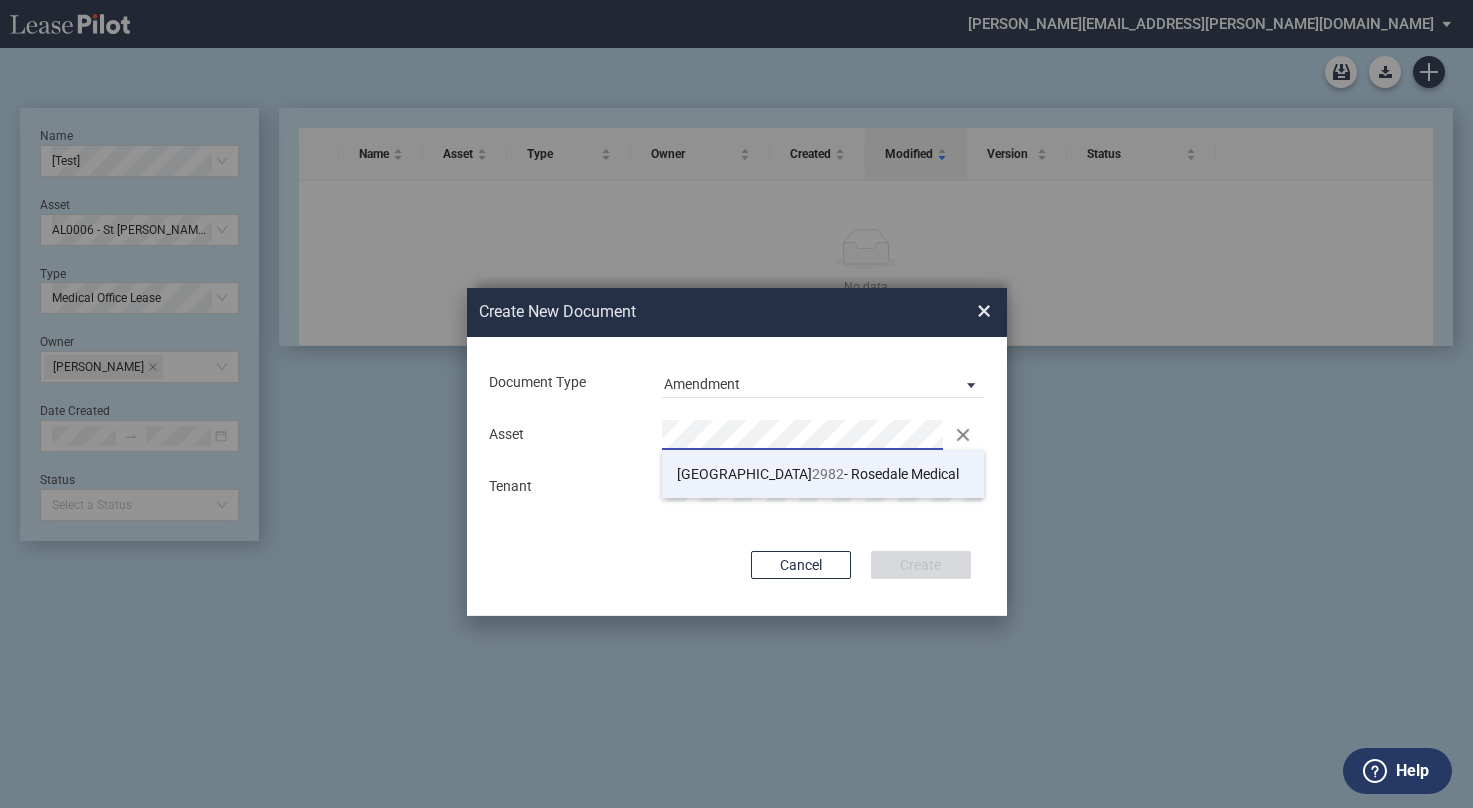 click on "TX 2982  - [GEOGRAPHIC_DATA] Medical" at bounding box center (823, 474) 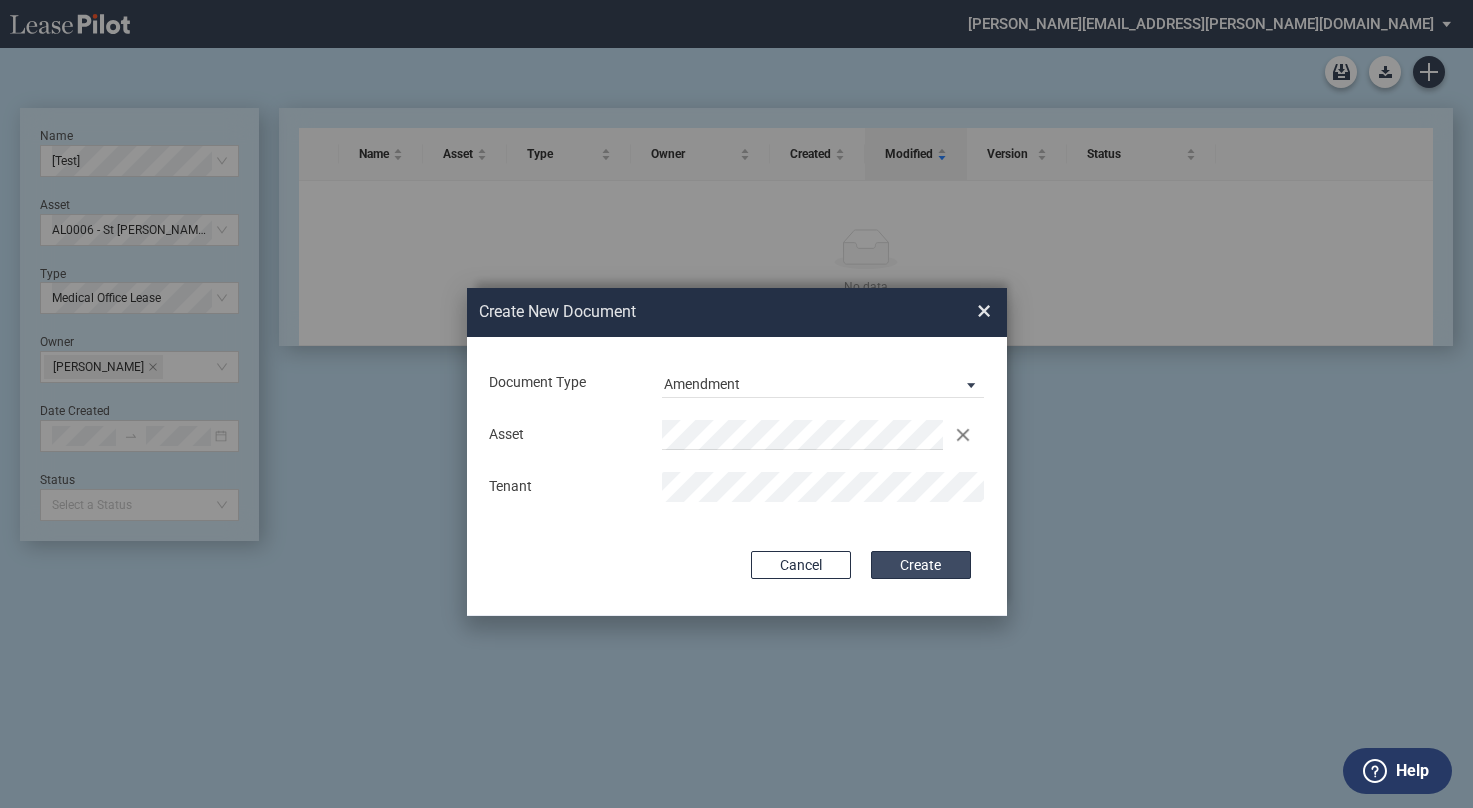 click on "Create" at bounding box center (921, 565) 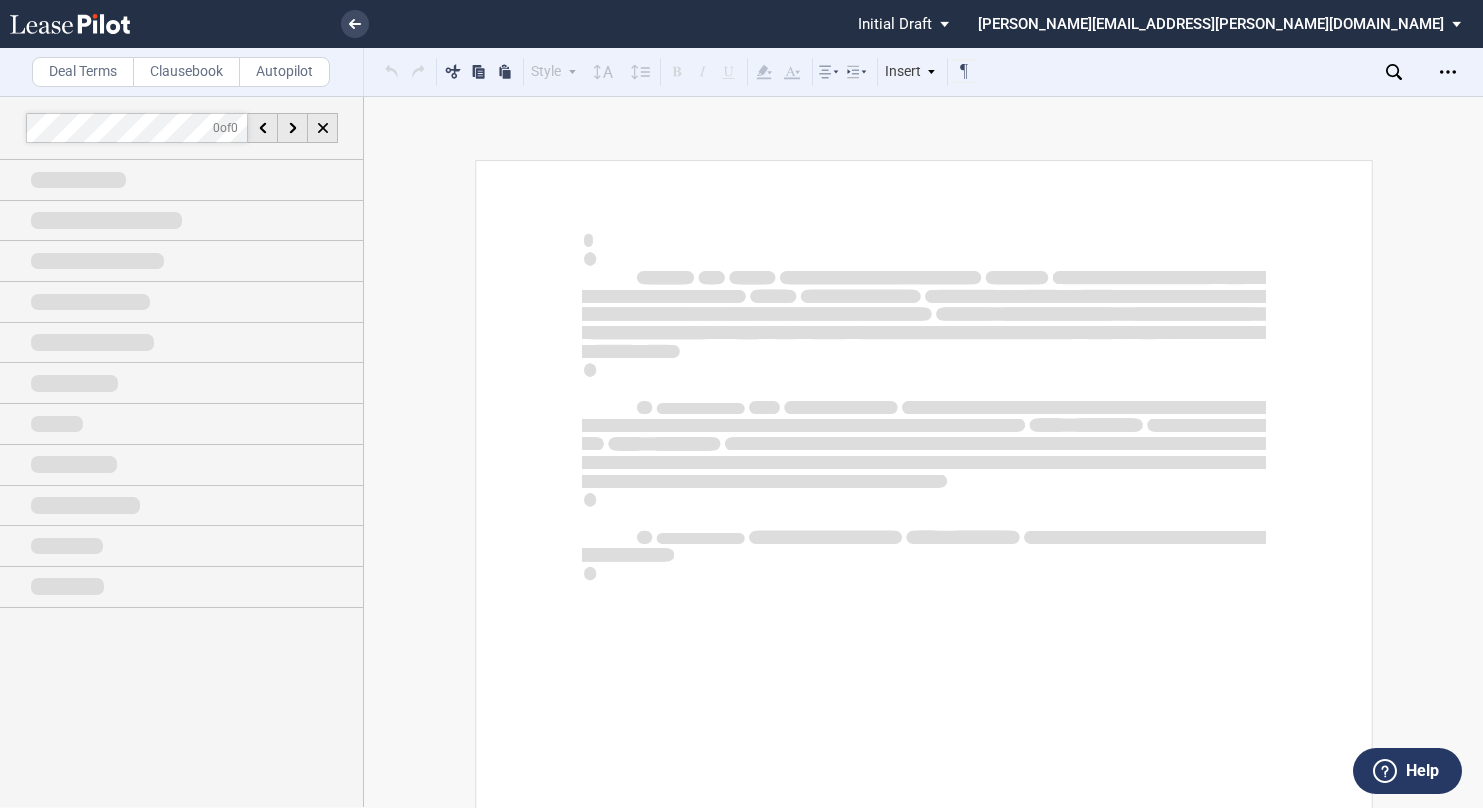 scroll, scrollTop: 0, scrollLeft: 0, axis: both 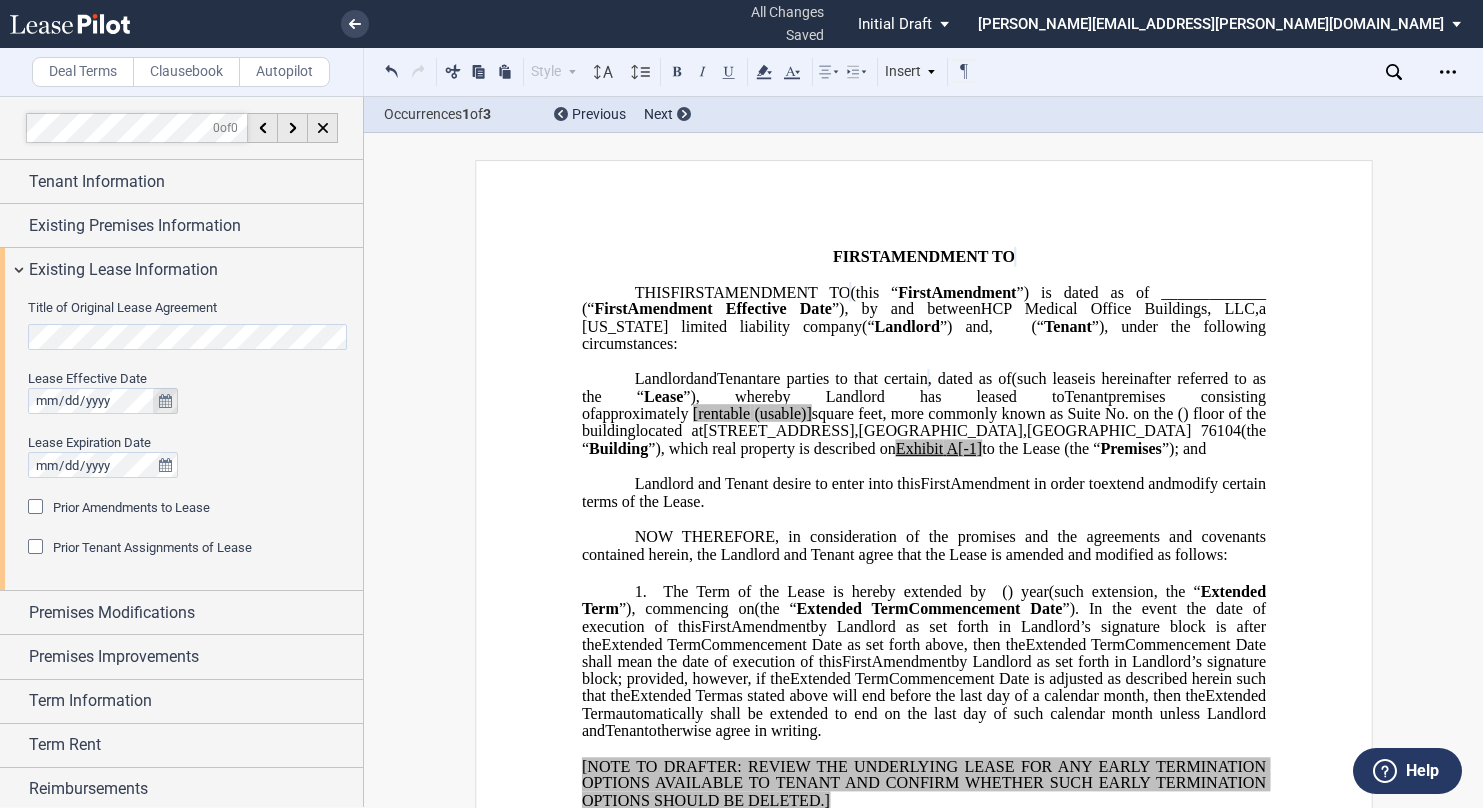 click 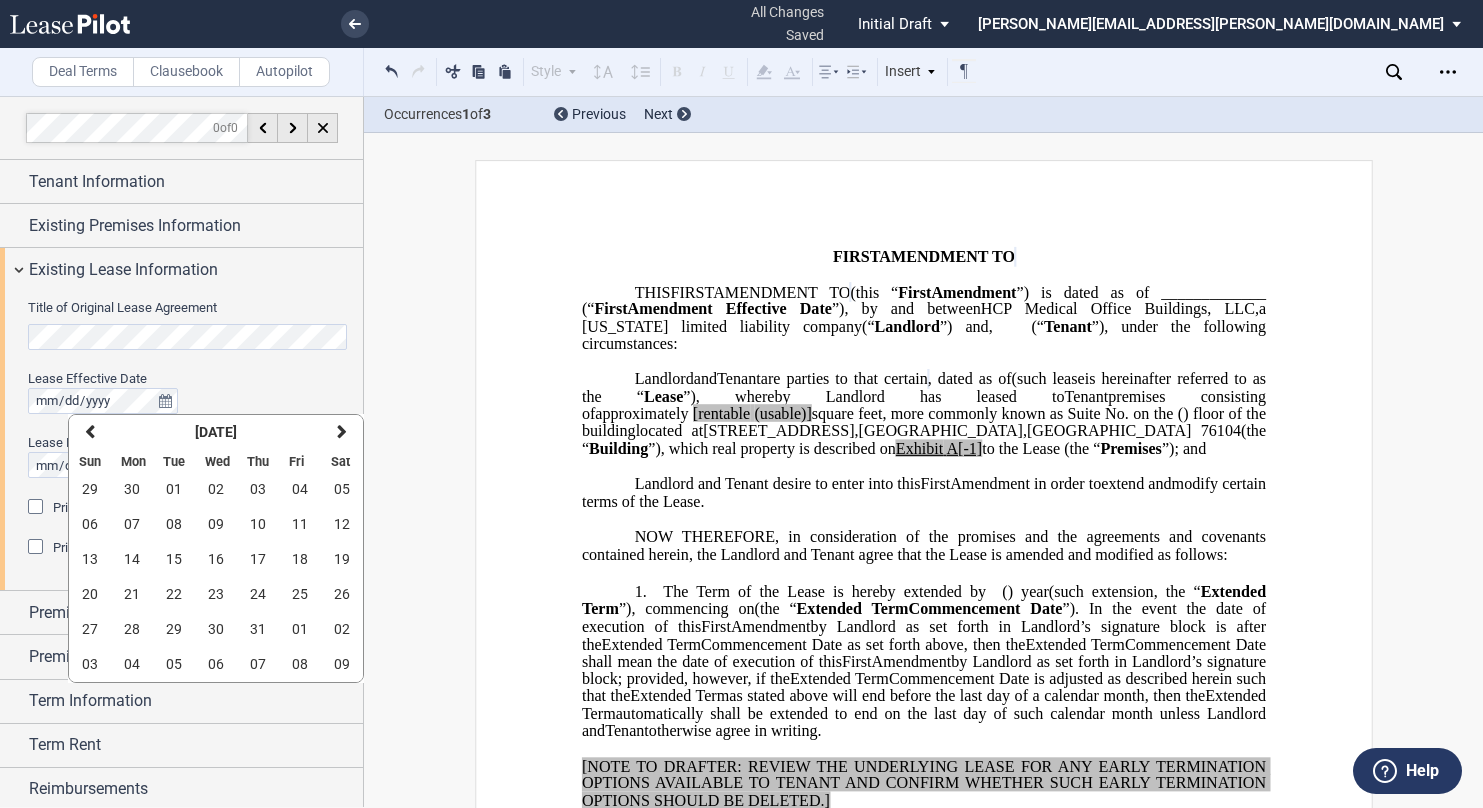 click on "Title of Original Lease Agreement
Lease Effective Date
Lease Expiration Date
Prior Amendments to Lease
Prior Amendments (1)
Amendment No. 1 Date" at bounding box center [181, 441] 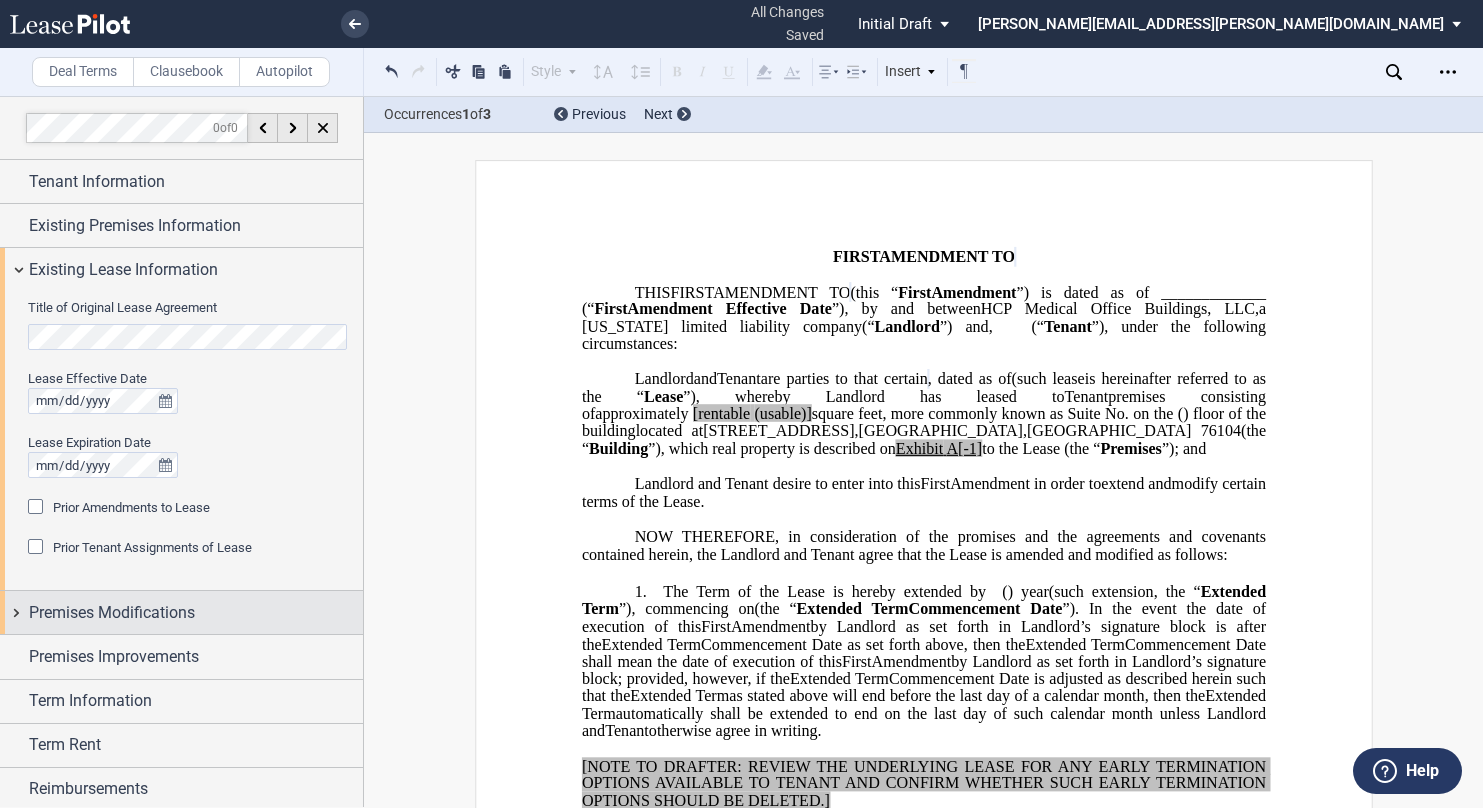 click on "Premises Modifications" at bounding box center [181, 612] 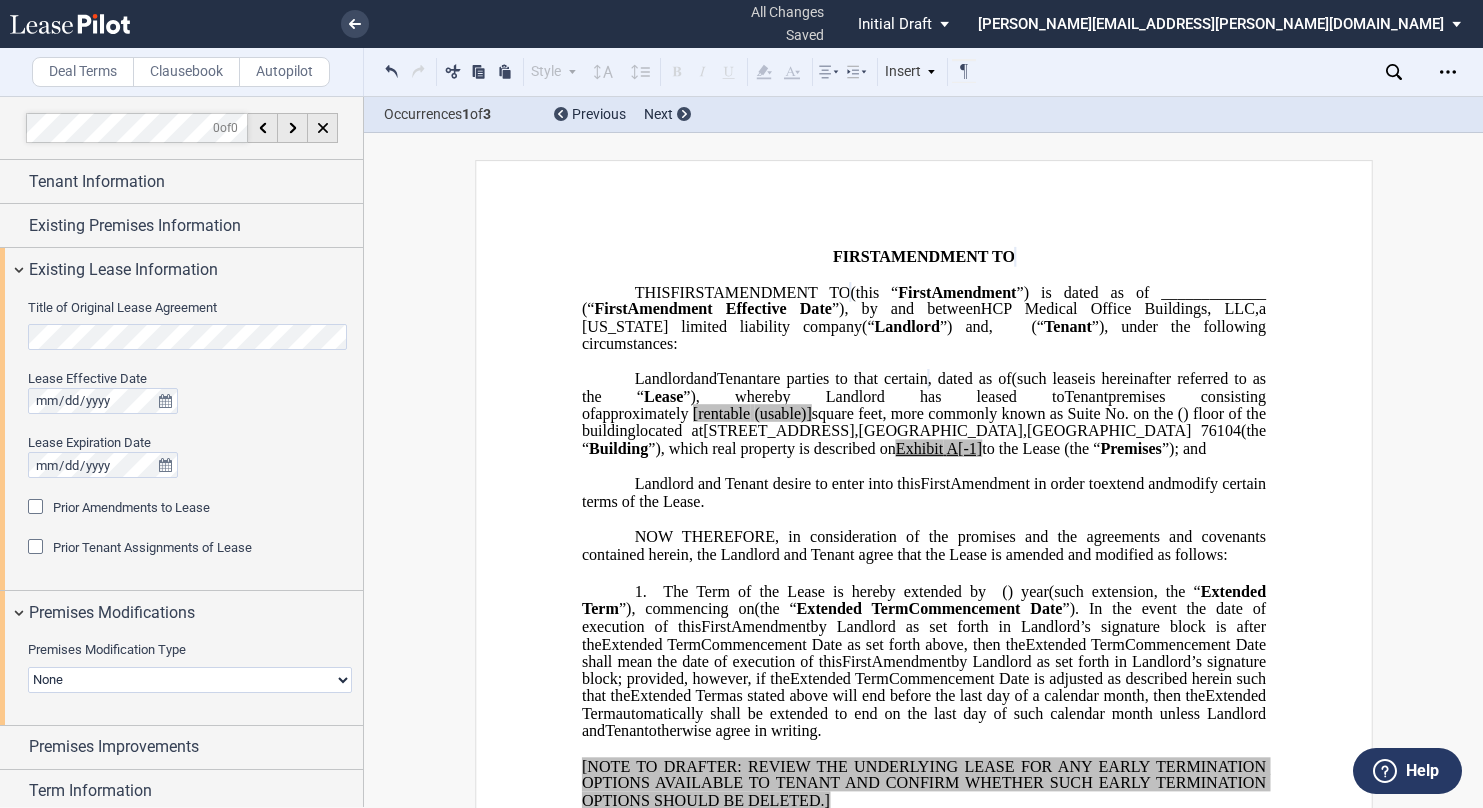 scroll, scrollTop: 100, scrollLeft: 0, axis: vertical 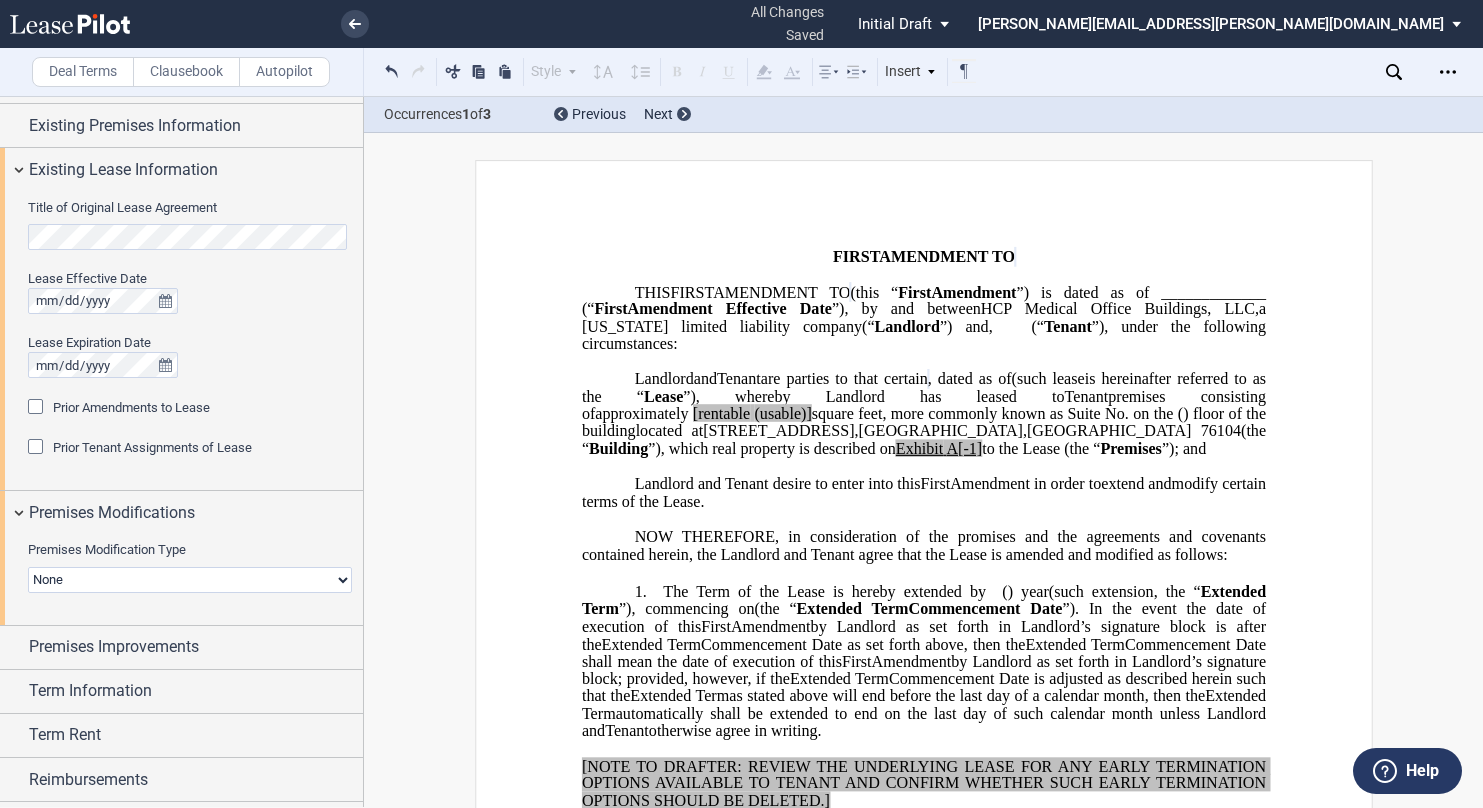 click on "None
Expansion
Relocation" at bounding box center [190, 580] 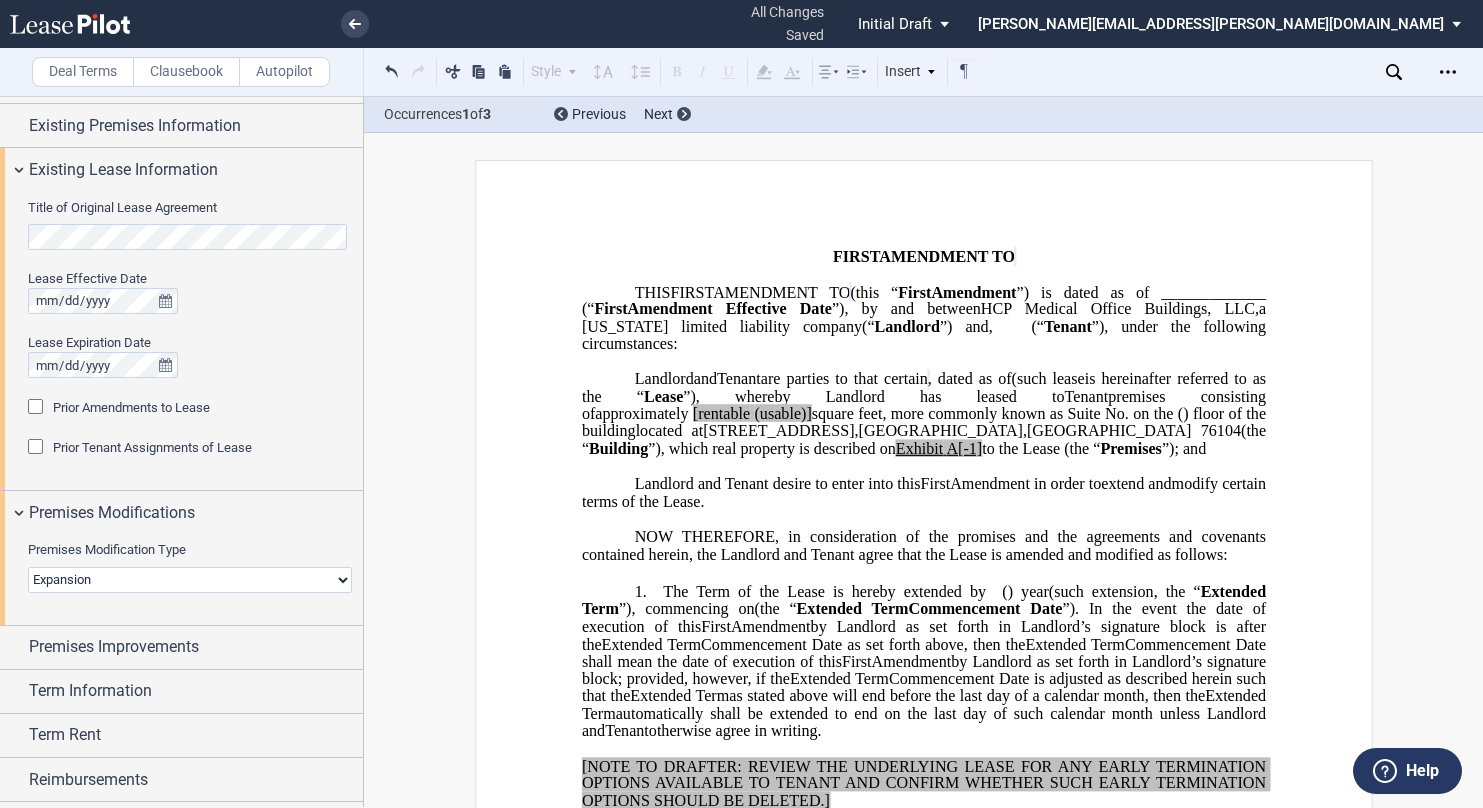 click on "None
Expansion
Relocation" at bounding box center (190, 580) 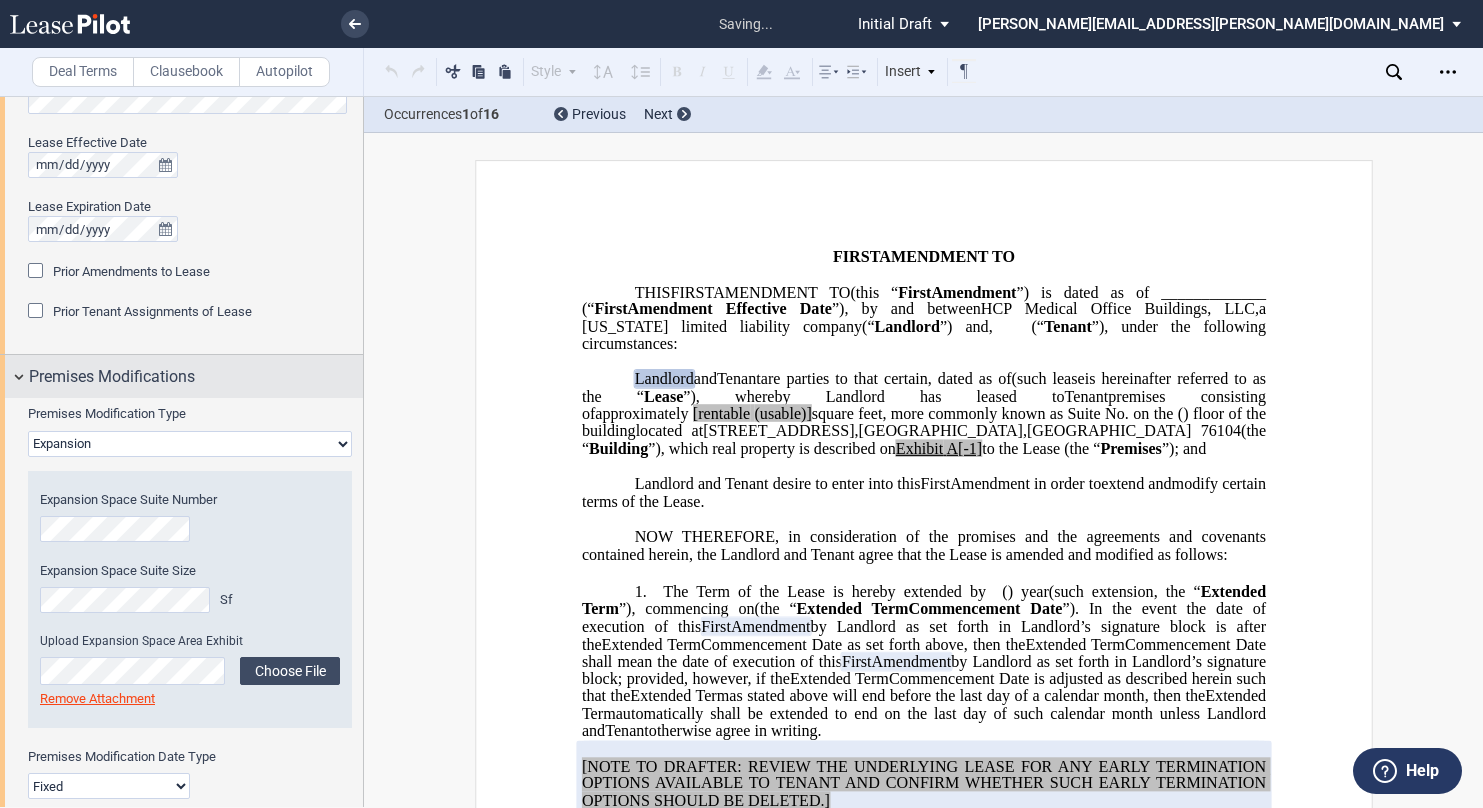 scroll, scrollTop: 300, scrollLeft: 0, axis: vertical 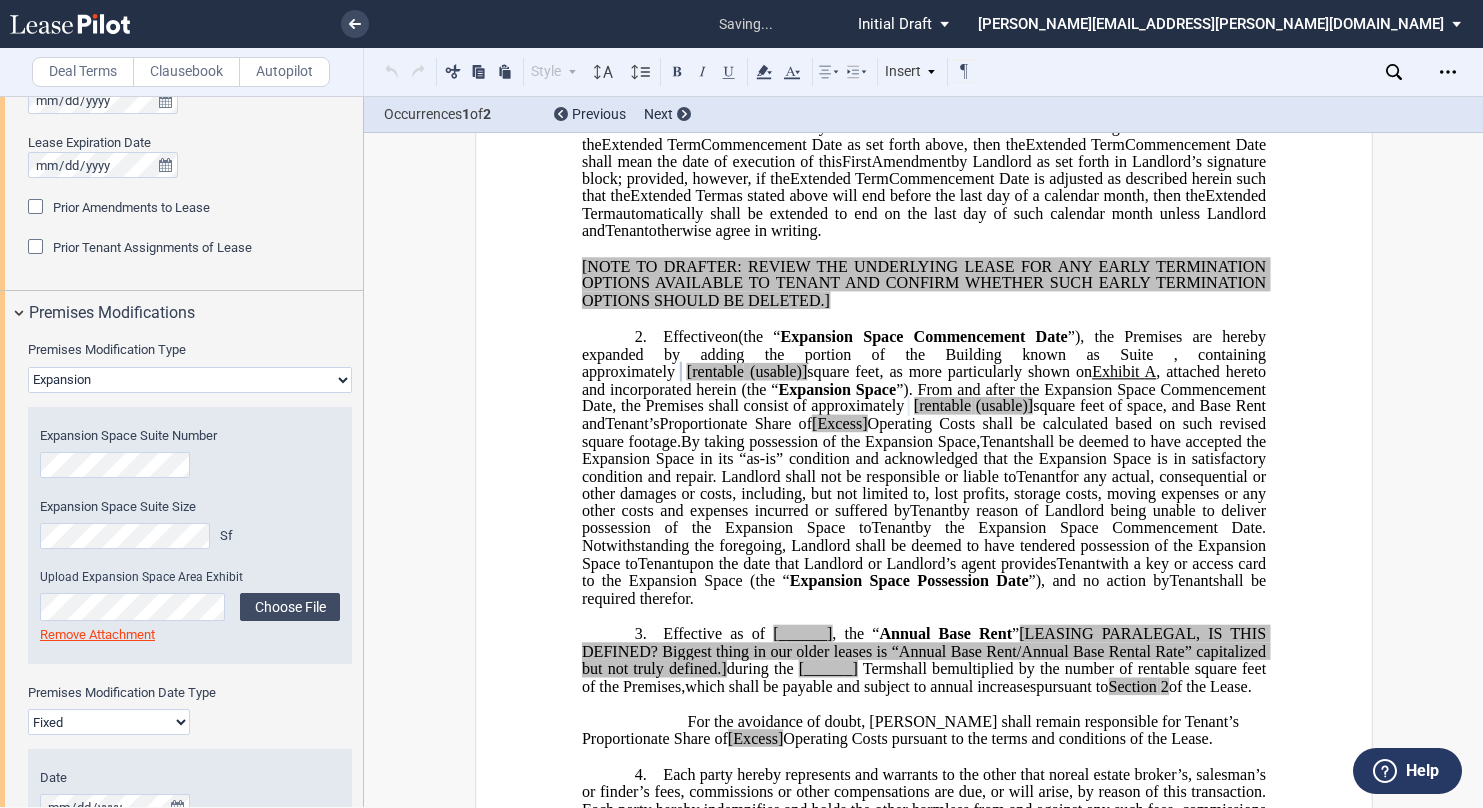 click on "[rentable" 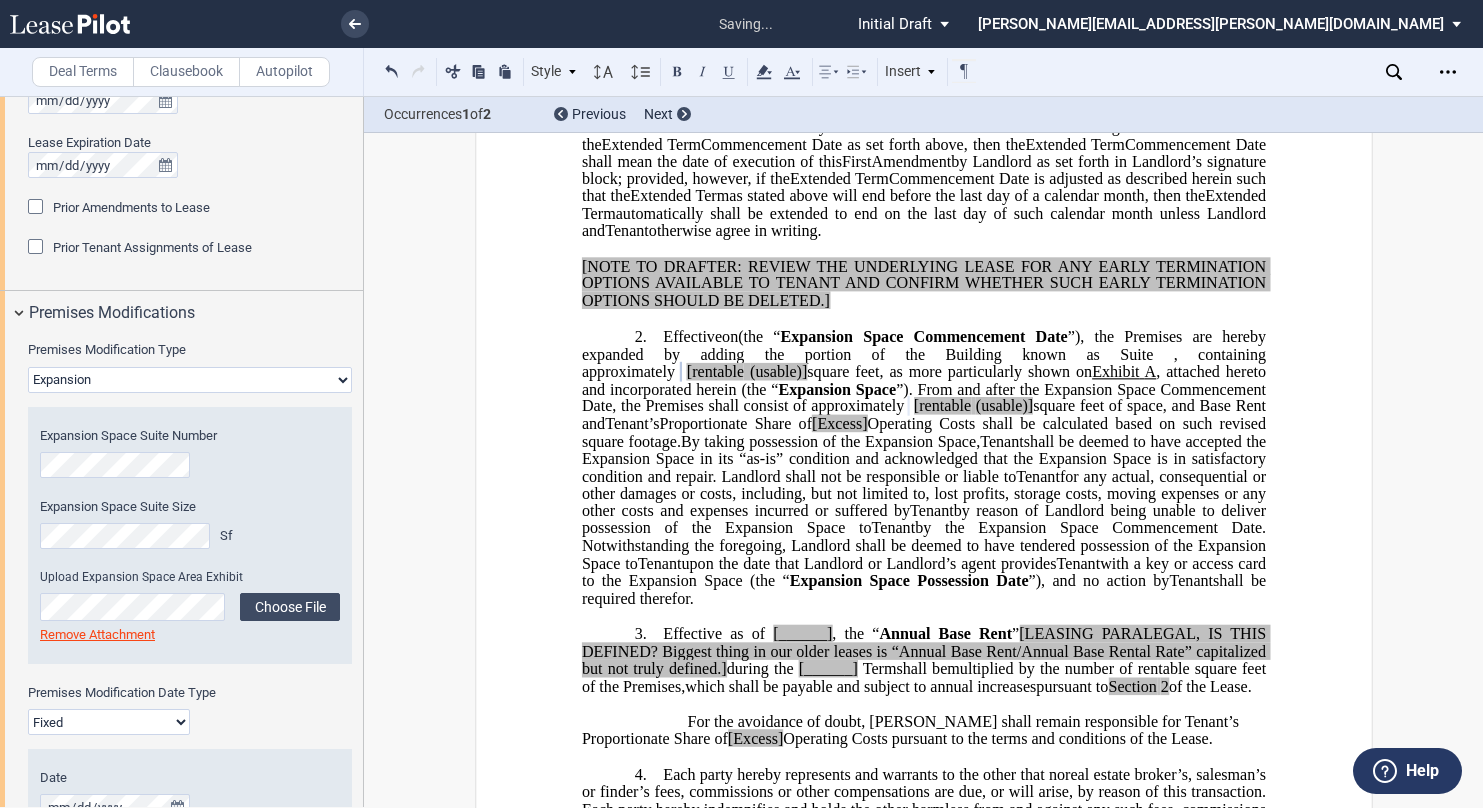 type 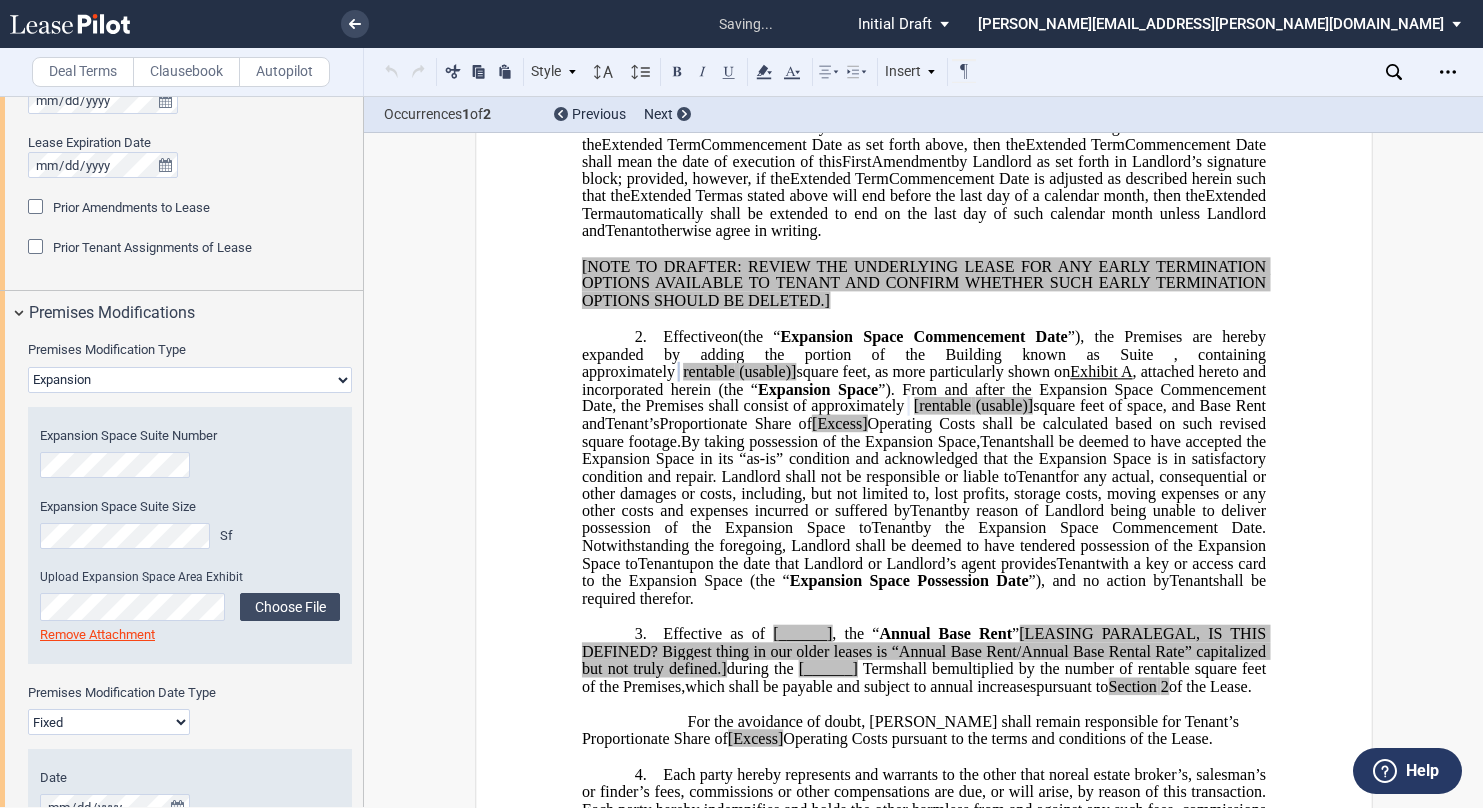 click on "(usable)]" 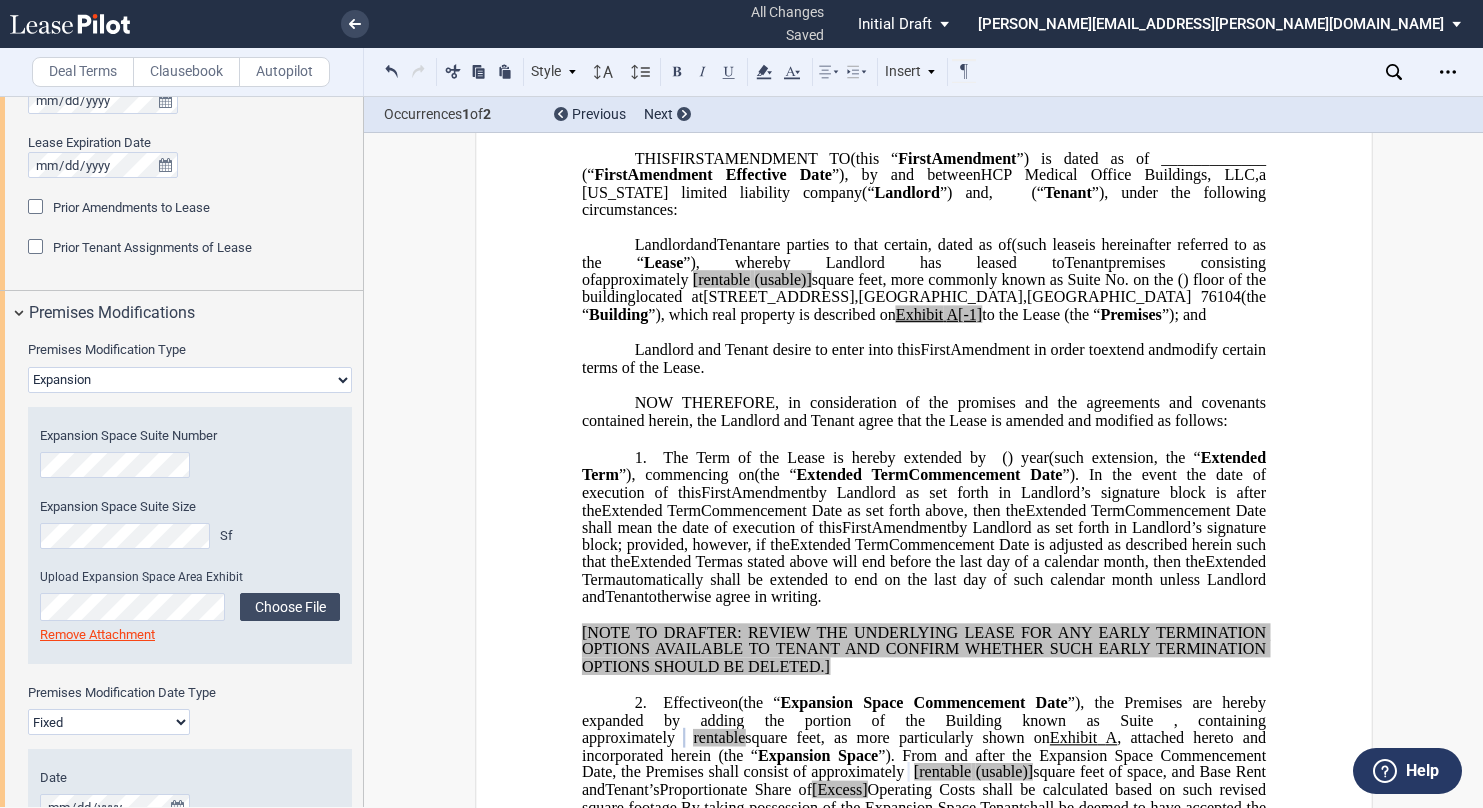 scroll, scrollTop: 100, scrollLeft: 0, axis: vertical 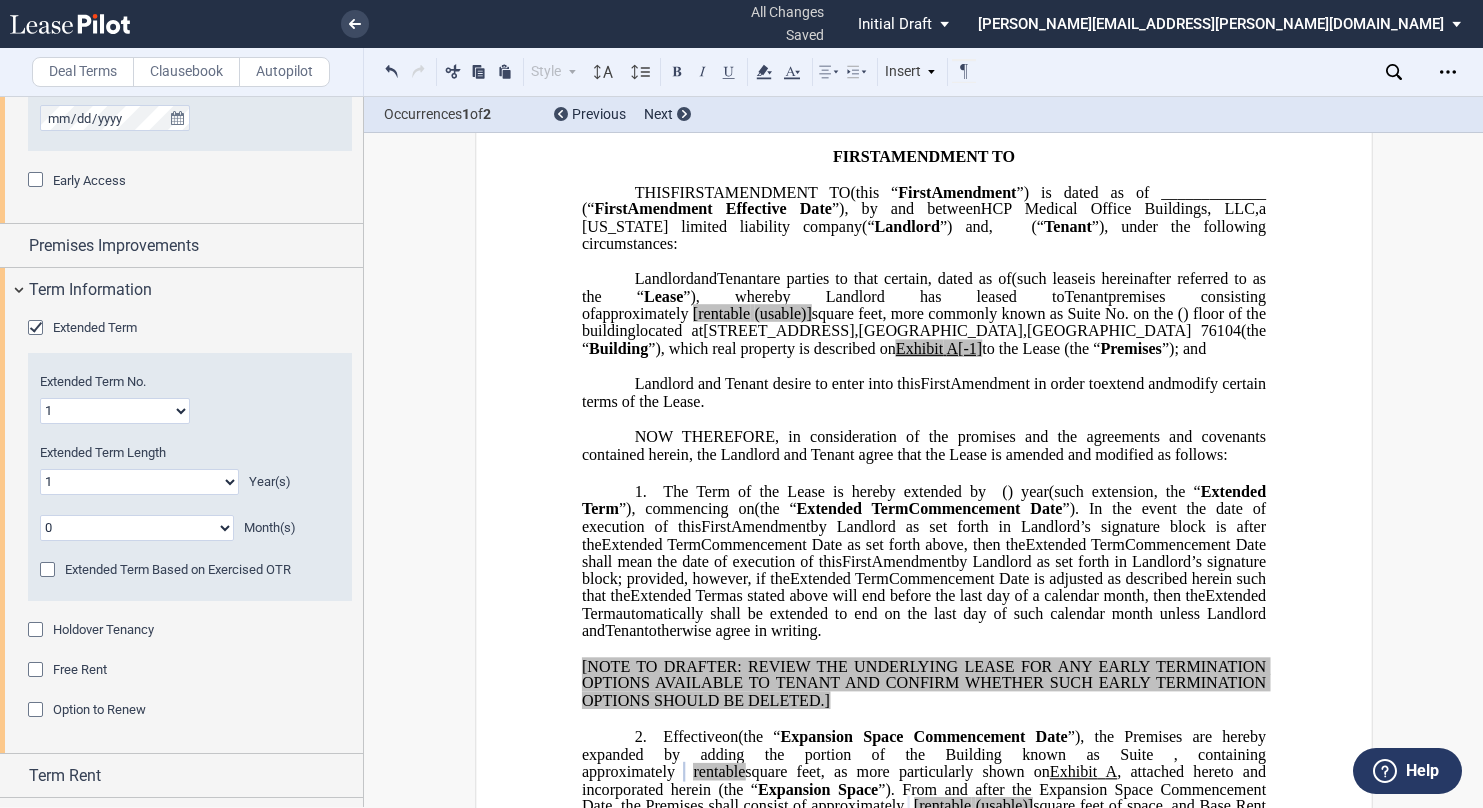 click on "1 2 3 4 5 6 7 8 9 10 11 12 13 14 15 16 17 18 19 20" at bounding box center (115, 411) 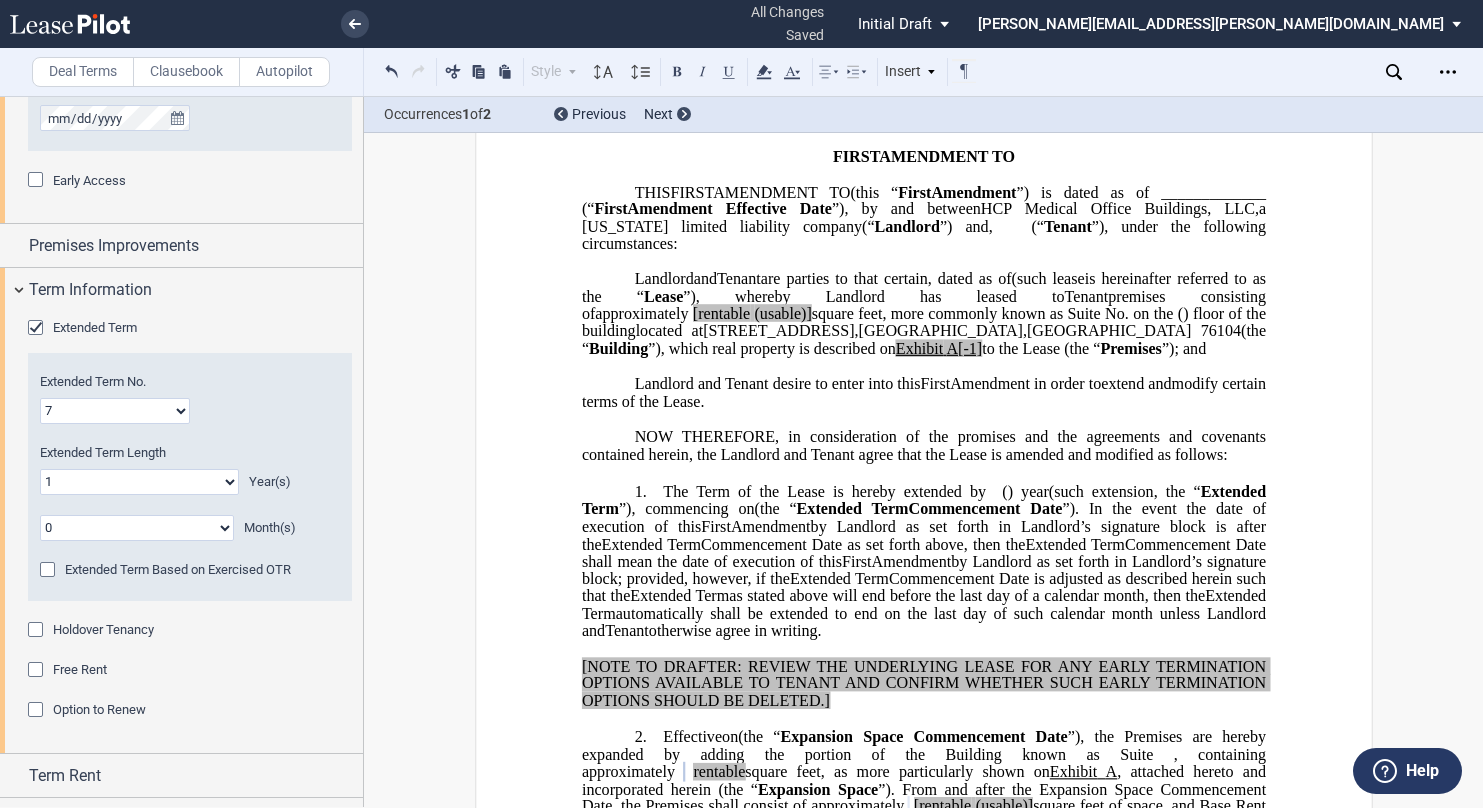 click on "1 2 3 4 5 6 7 8 9 10 11 12 13 14 15 16 17 18 19 20" at bounding box center (115, 411) 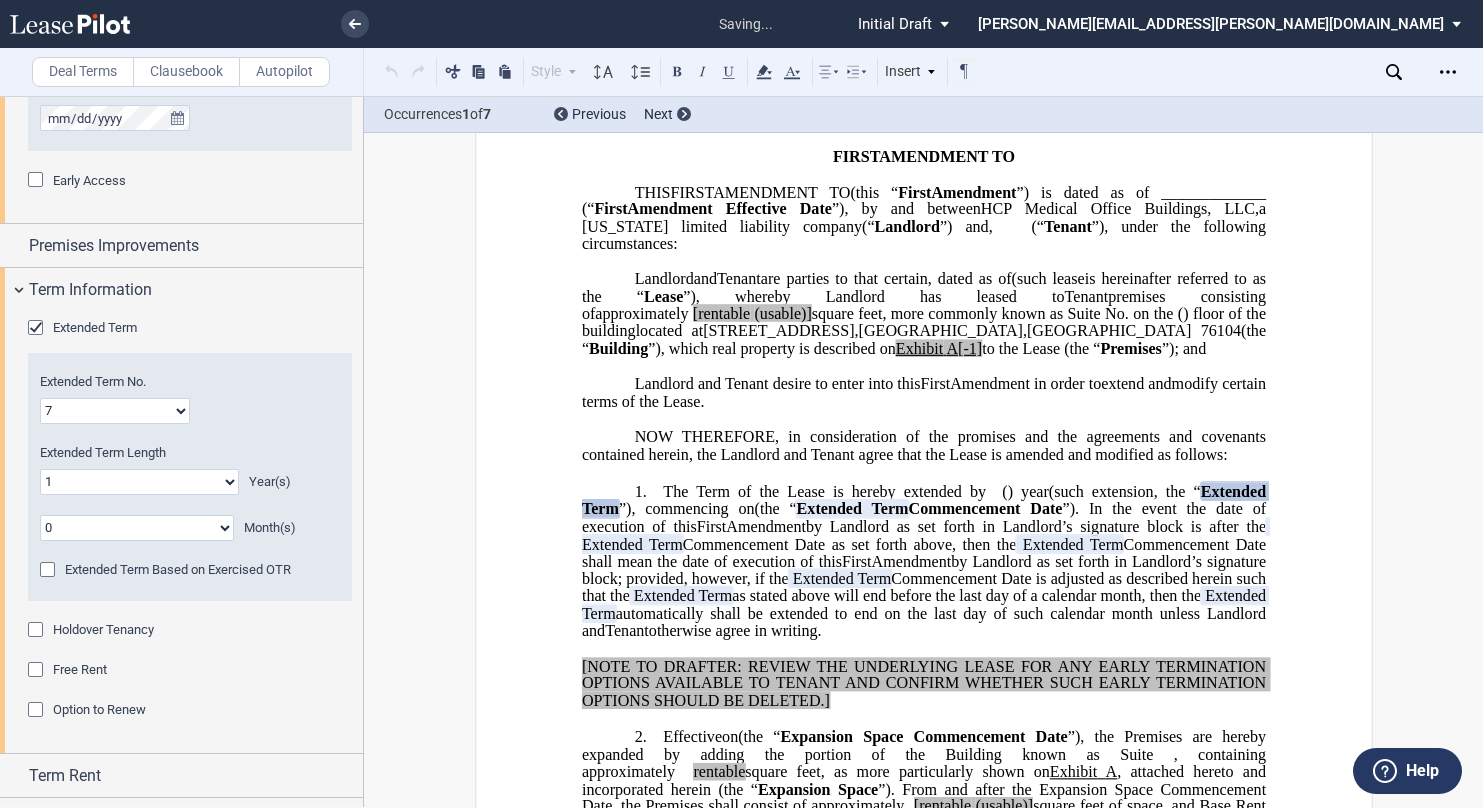 click on "1 2 3 4 5 6 7 8 9 10 11 12 13 14 15 16 17 18 19 20" at bounding box center (115, 411) 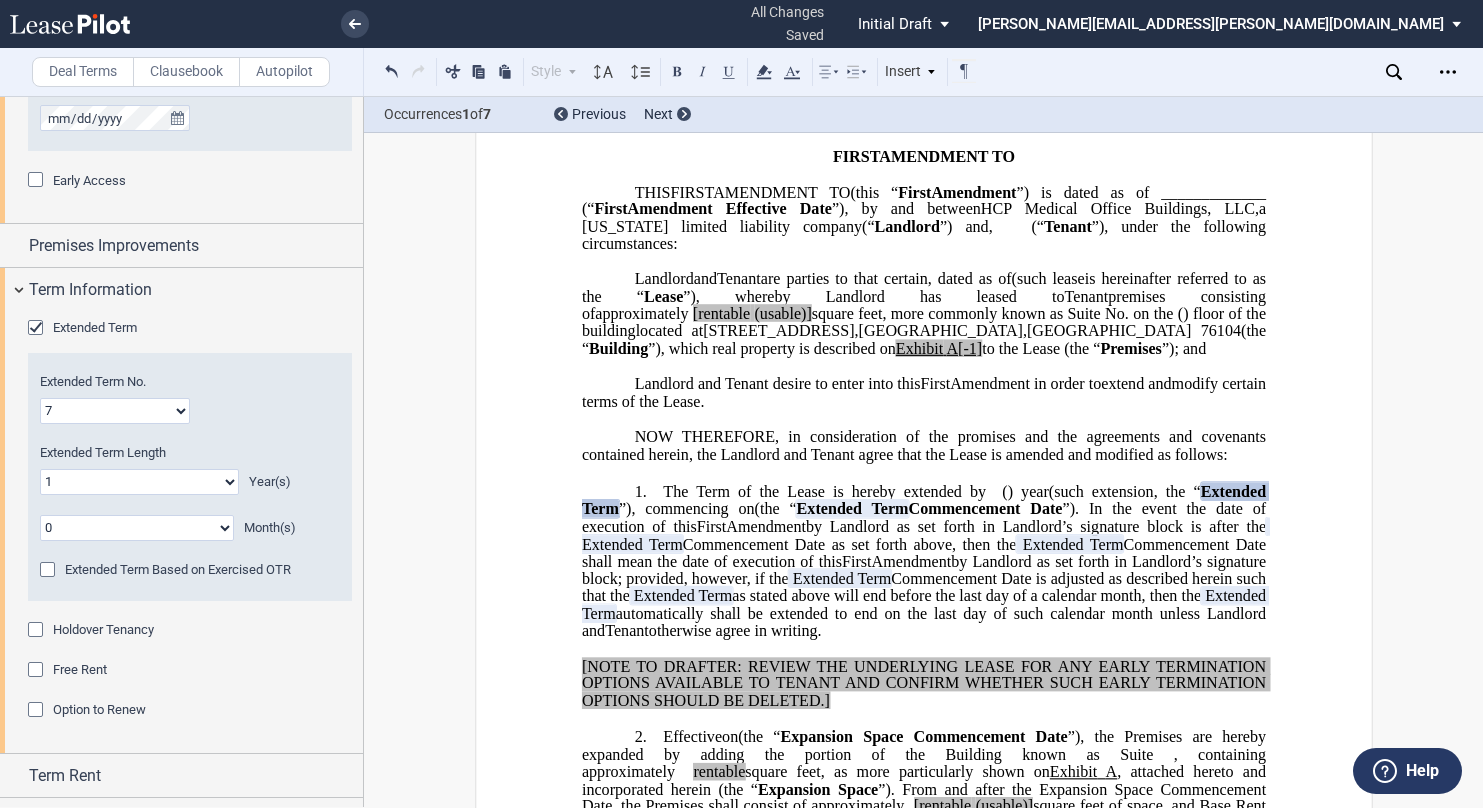 select on "number:1" 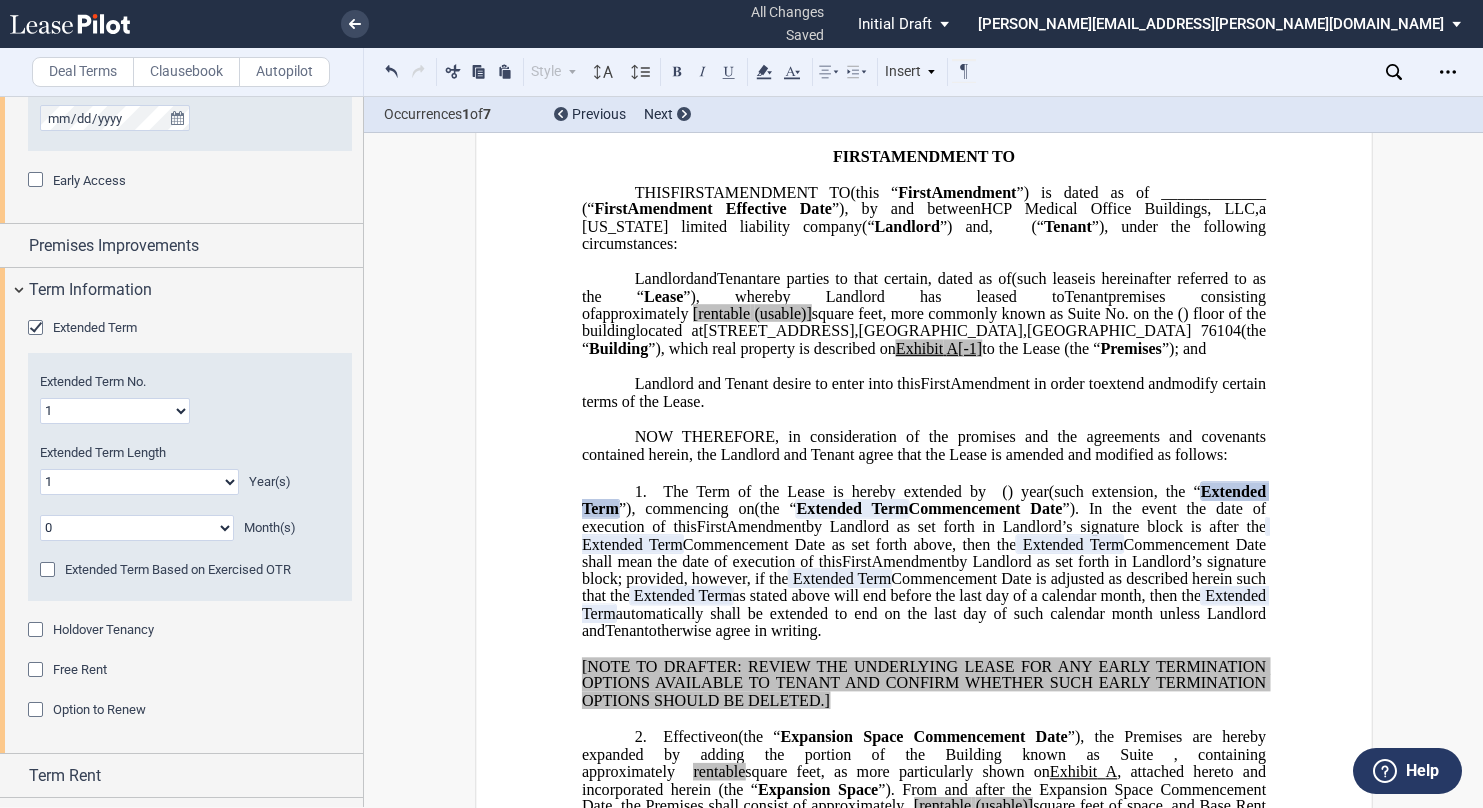 click on "1 2 3 4 5 6 7 8 9 10 11 12 13 14 15 16 17 18 19 20" at bounding box center [115, 411] 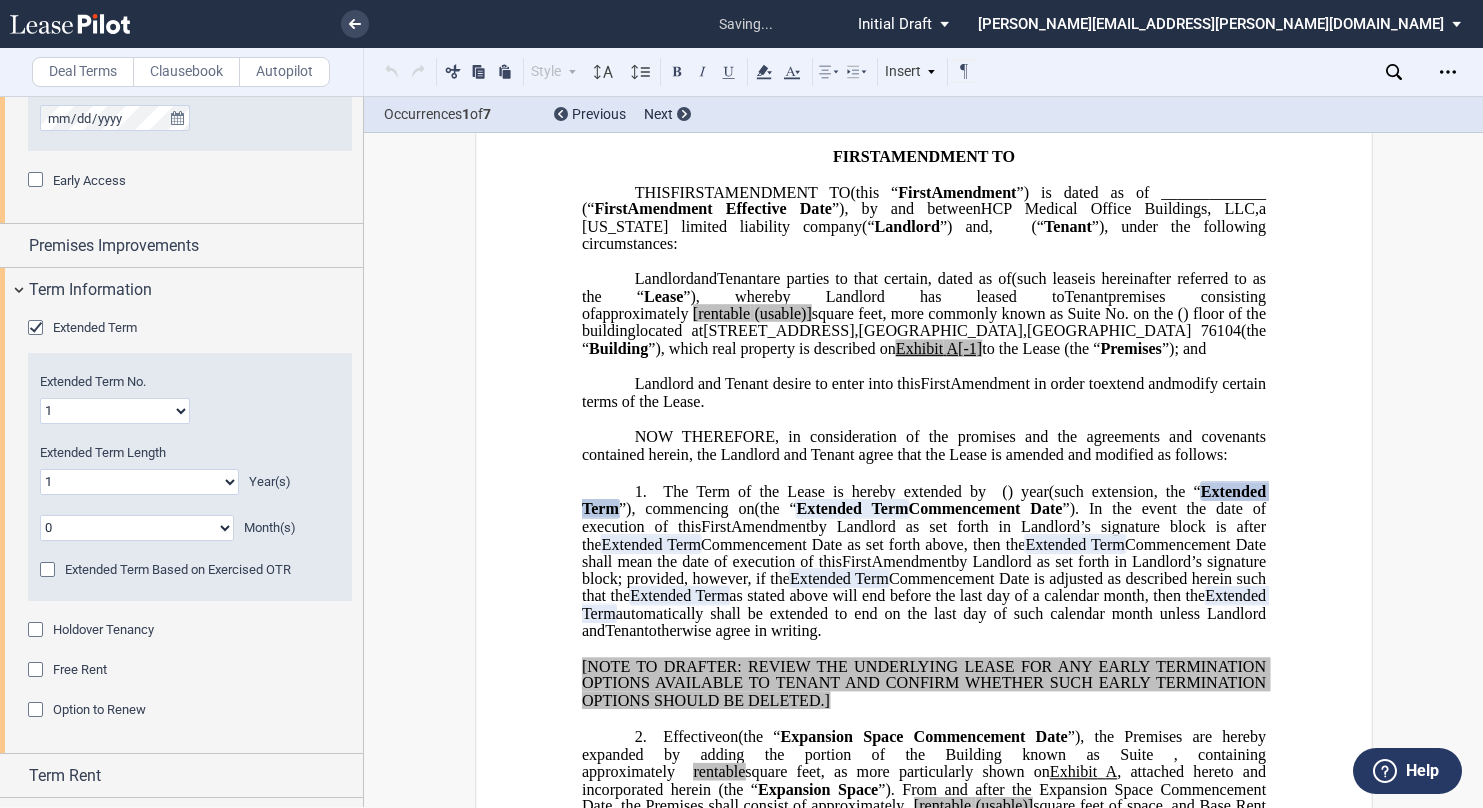 click on "0 1 2 3 4 5 6 7 8 9 10 11 12 13 14 15 16 17 18 19 20" 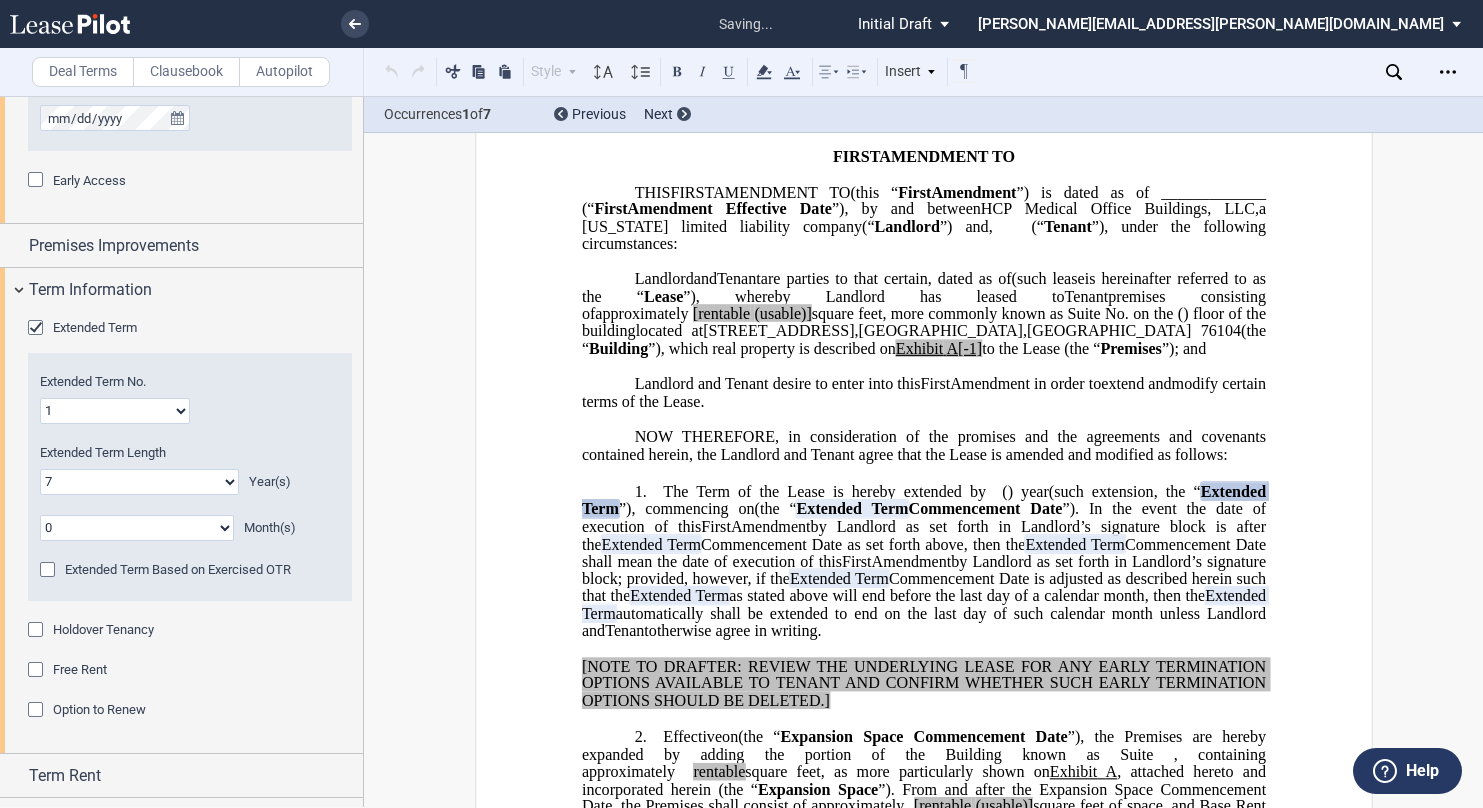 click on "0 1 2 3 4 5 6 7 8 9 10 11 12 13 14 15 16 17 18 19 20" 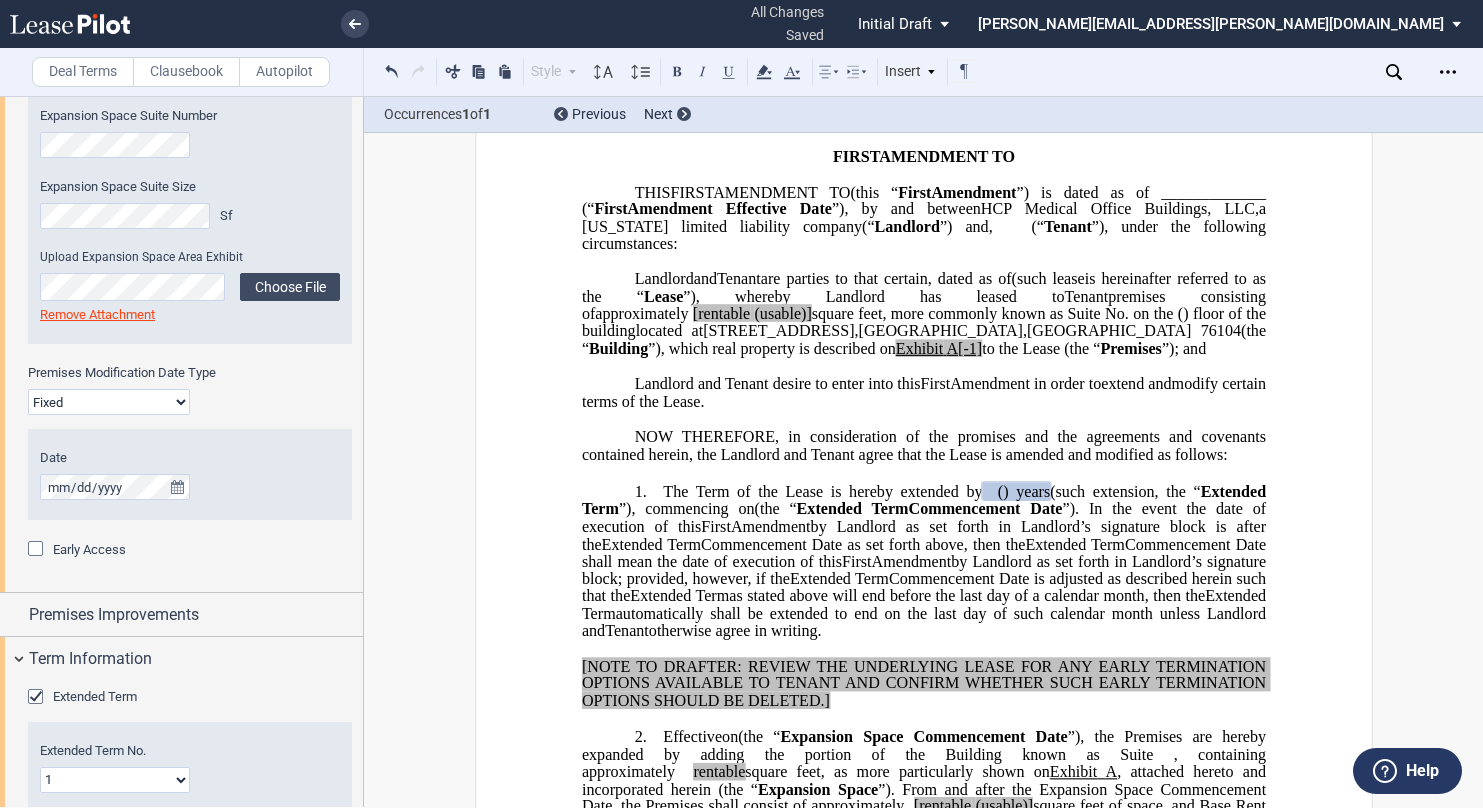 scroll, scrollTop: 589, scrollLeft: 0, axis: vertical 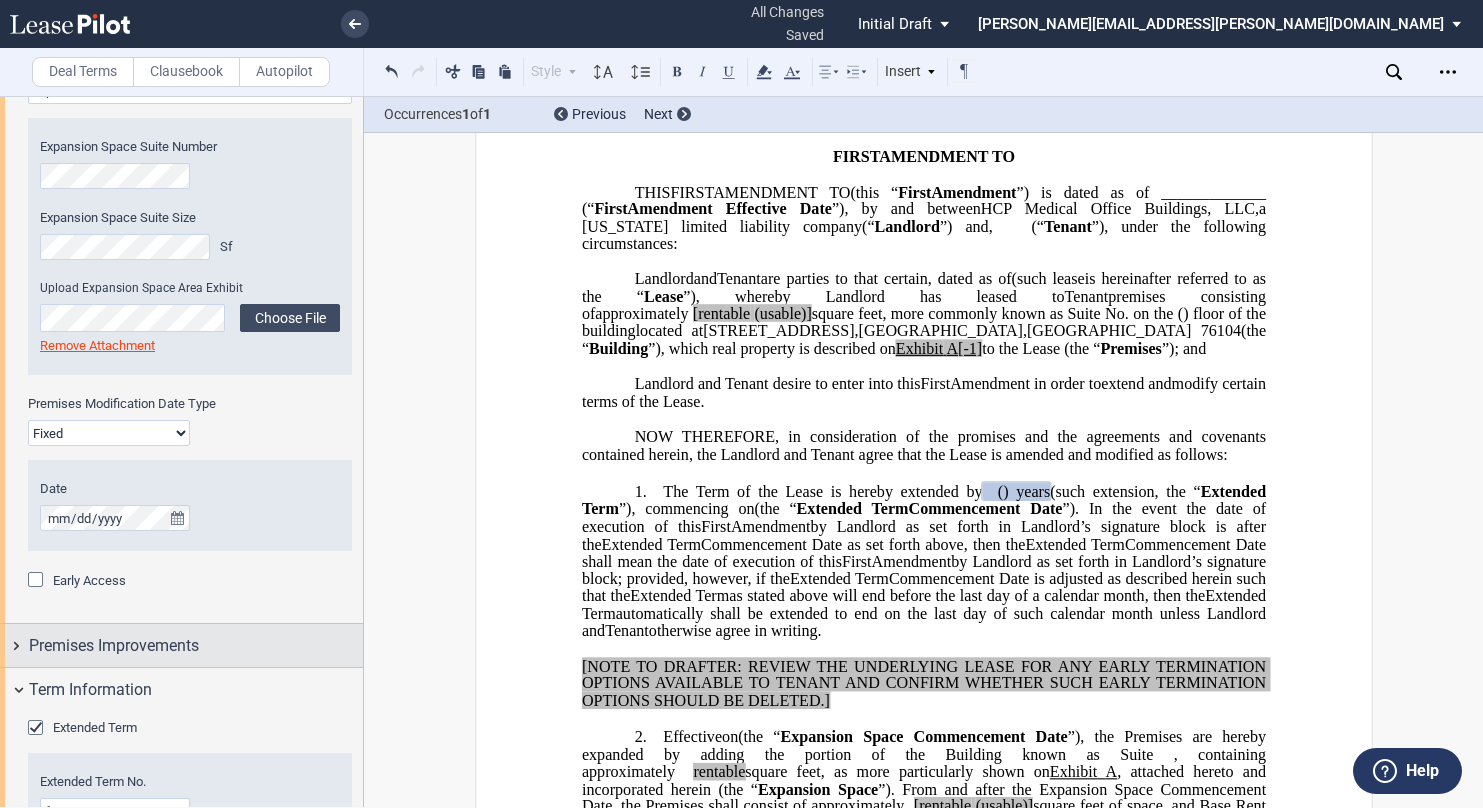 click on "Premises Improvements" at bounding box center (181, 645) 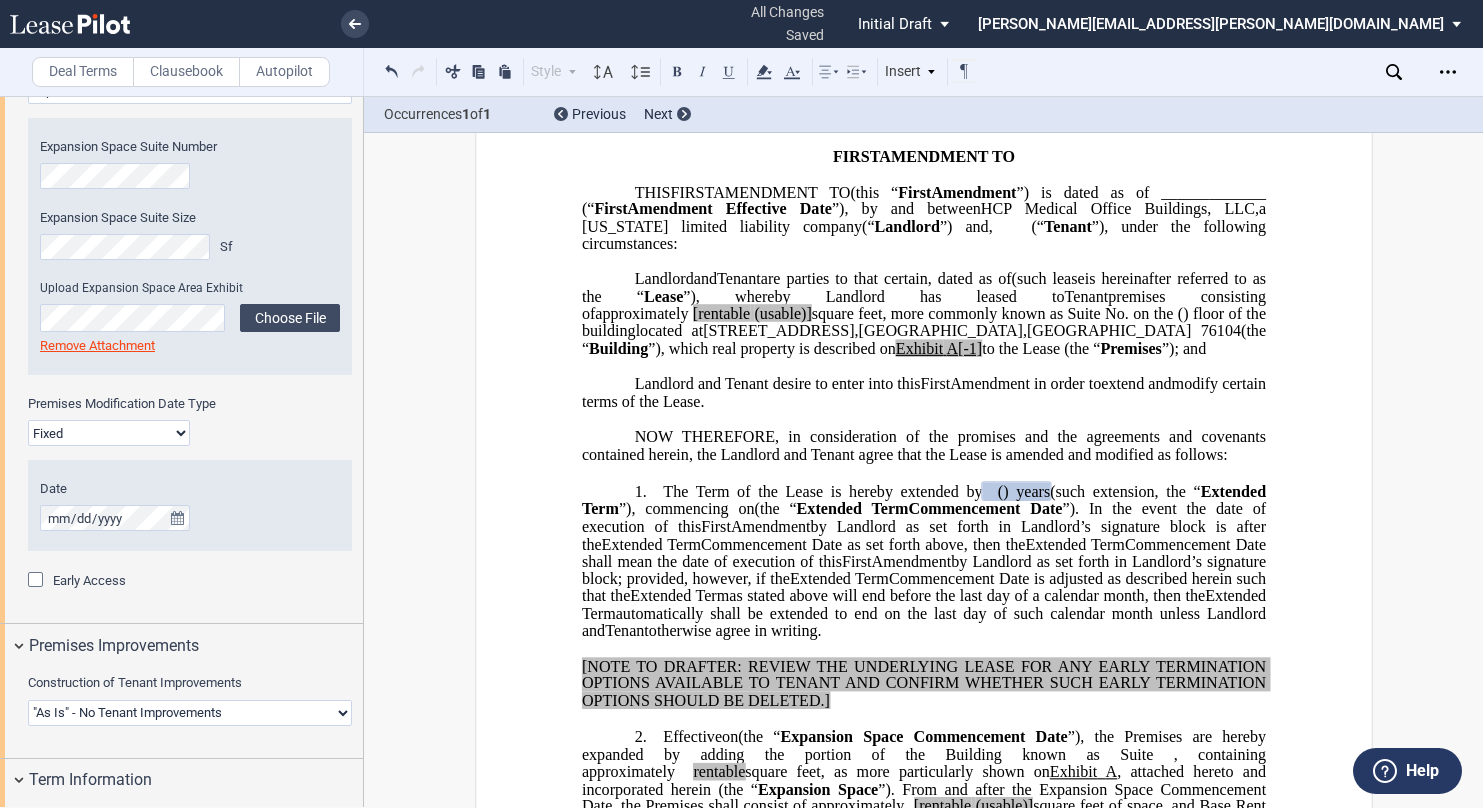 scroll, scrollTop: 789, scrollLeft: 0, axis: vertical 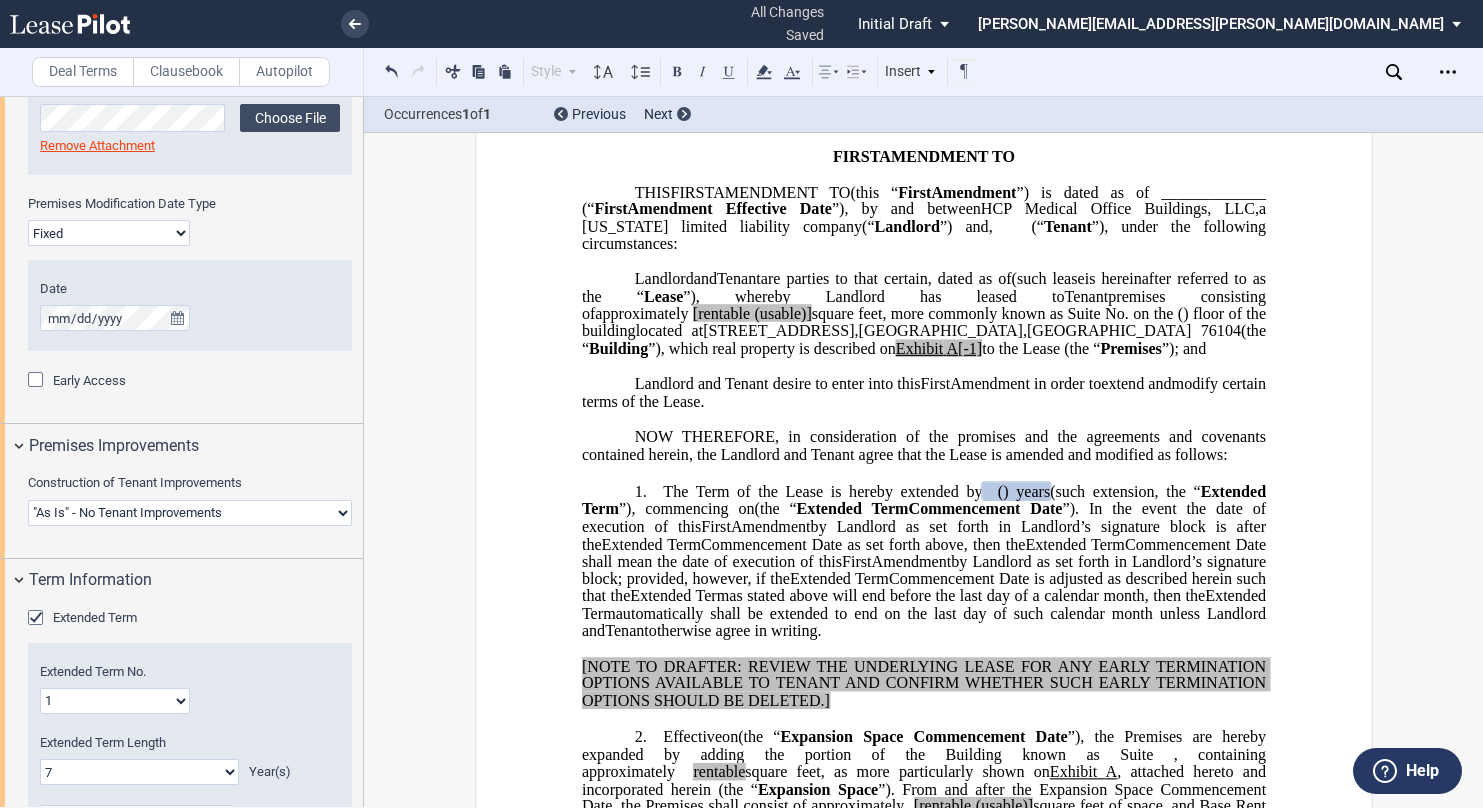 click on "Landlord Constructs Tenant Improvements
Tenant Constructs Tenant Improvements
"As Is" - No Tenant Improvements" at bounding box center [190, 513] 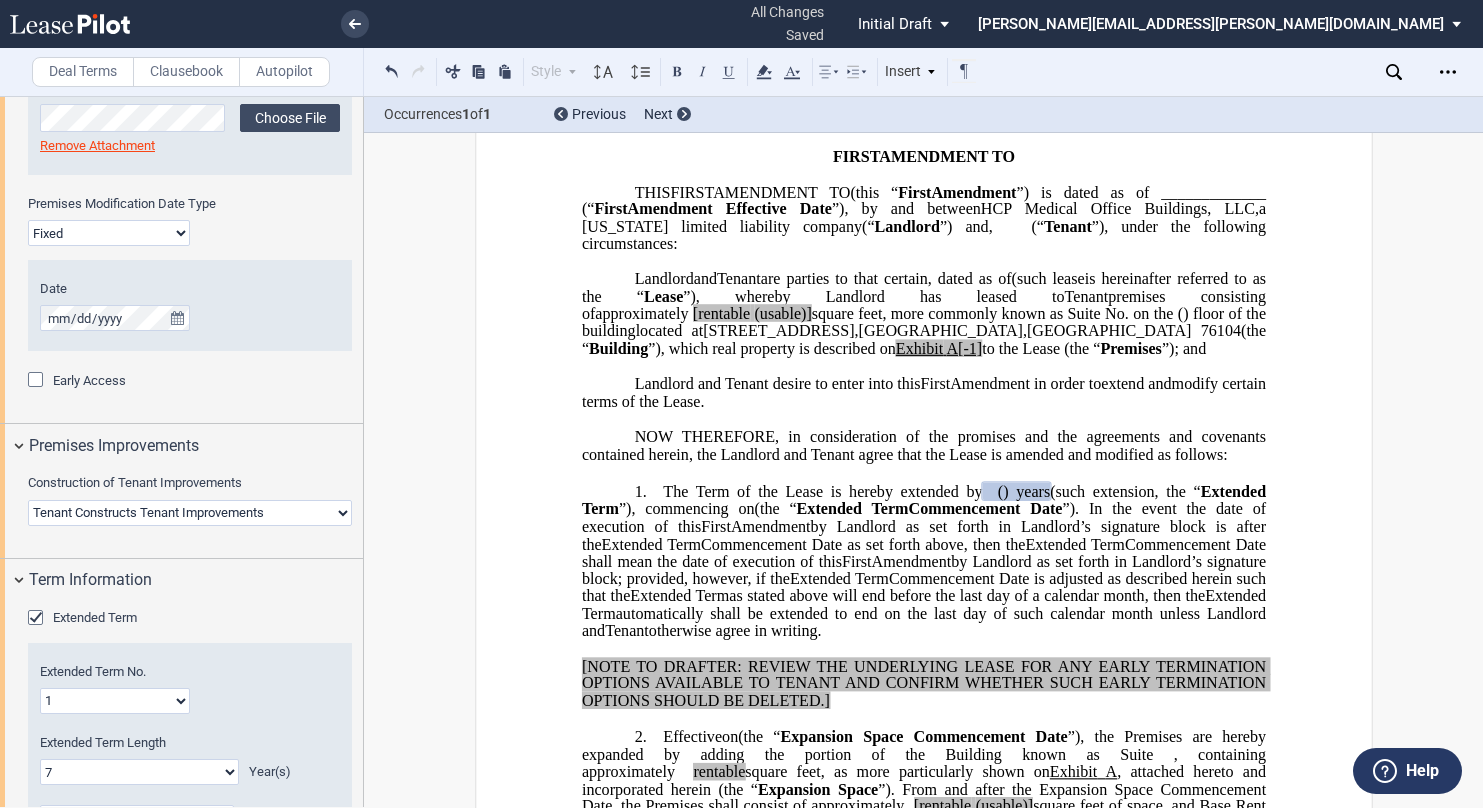 click on "Landlord Constructs Tenant Improvements
Tenant Constructs Tenant Improvements
"As Is" - No Tenant Improvements" at bounding box center (190, 513) 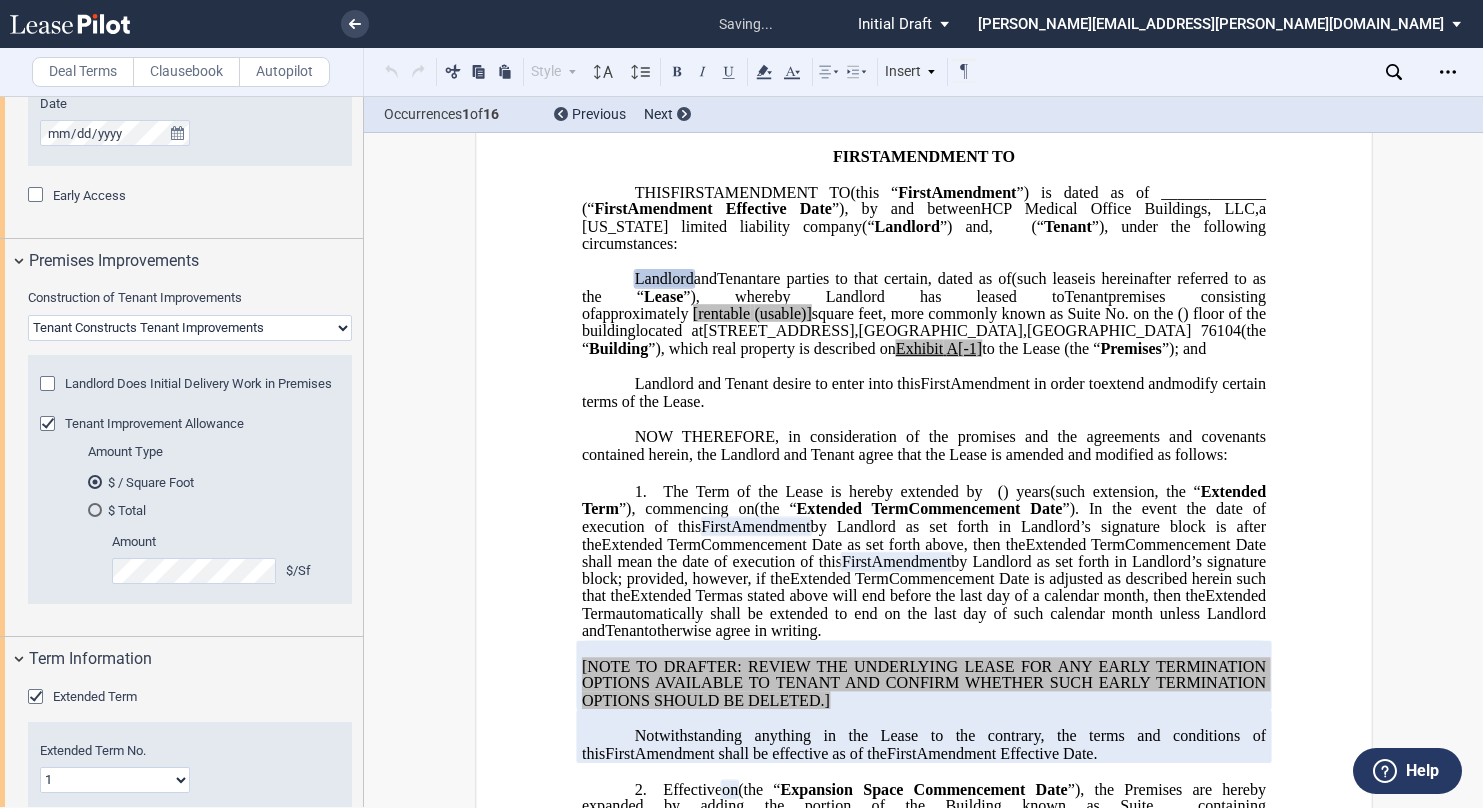 scroll, scrollTop: 989, scrollLeft: 0, axis: vertical 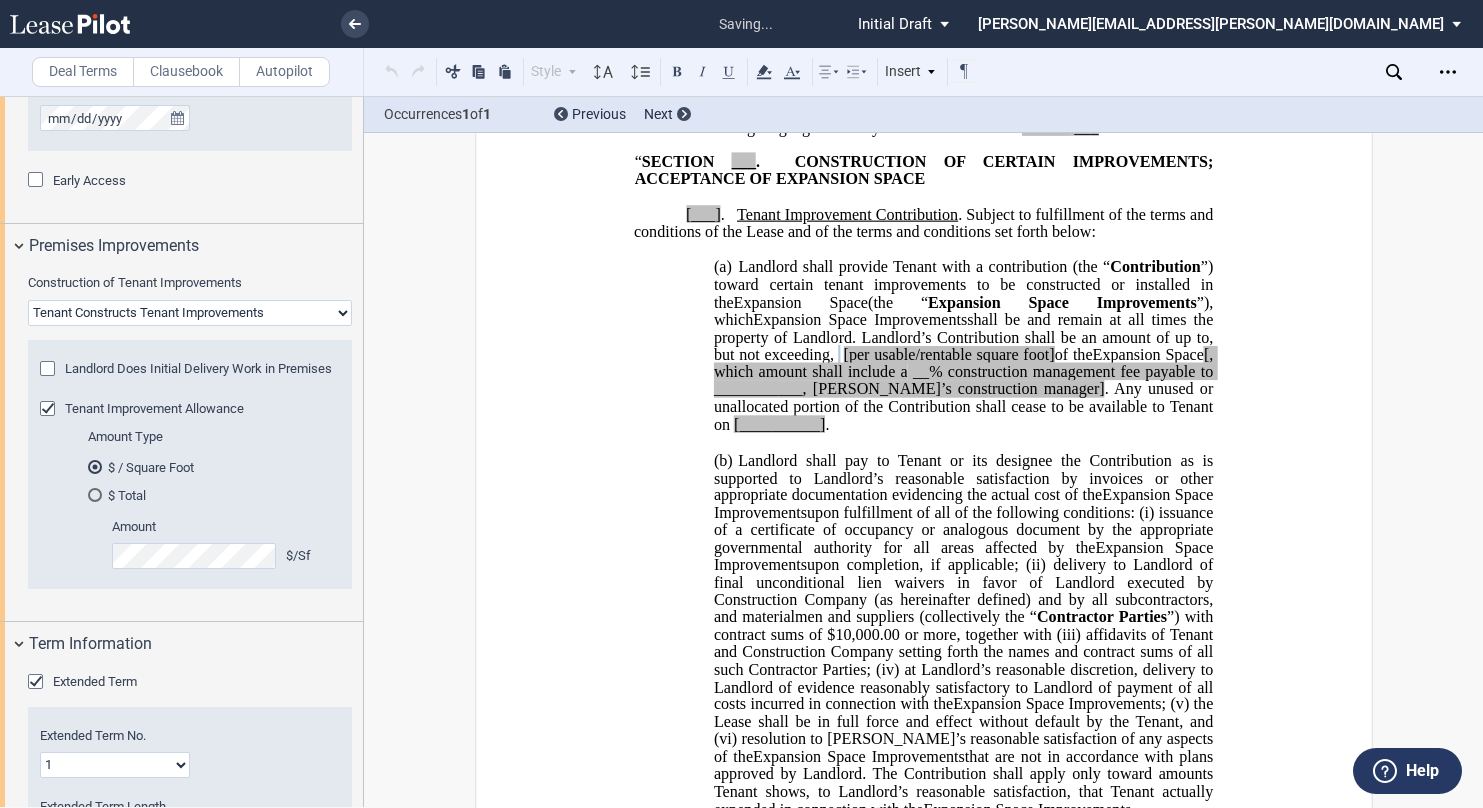 click on "﻿
﻿ ﻿ FIRST  AMENDMENT TO  ﻿ ﻿
ASSIGNMENT, ASSUMPTION AND   ﻿ ﻿  FIRST  AMENDMENT TO  ﻿ ﻿
ASSIGNMENT AND ASSUMPTION TO  ﻿ ﻿
﻿
THIS   ﻿ ﻿  FIRST  AMENDMENT TO  ﻿ ﻿  (this “ ﻿ ﻿ First  Amendment ”) is dated as of   _____________ (“ ﻿ ﻿ First  Amendment Effective Date ”), by and between  HCP Medical Office Buildings, LLC ,  a   Delaware   limited liability company  (“ Landlord ”) and  ﻿ ﻿ ,   ﻿ ﻿   ﻿ ﻿   ﻿ ﻿  an individual ,  , an individual ,  ,  , and  , and  ﻿ ﻿ , an individual , as successor-in-interest to  [______]  ( jointly, severally and collectively, the  “ Tenant ”), under the following circumstances:
THIS ASSIGNMENT, ASSUMPTION AND   ﻿ ﻿  FIRST  AMENDMENT TO  ﻿ ﻿  (this “ ﻿ ﻿ First  Amendment ”) is dated as of   ﻿ ﻿ ,   ﻿" at bounding box center (924, 2732) 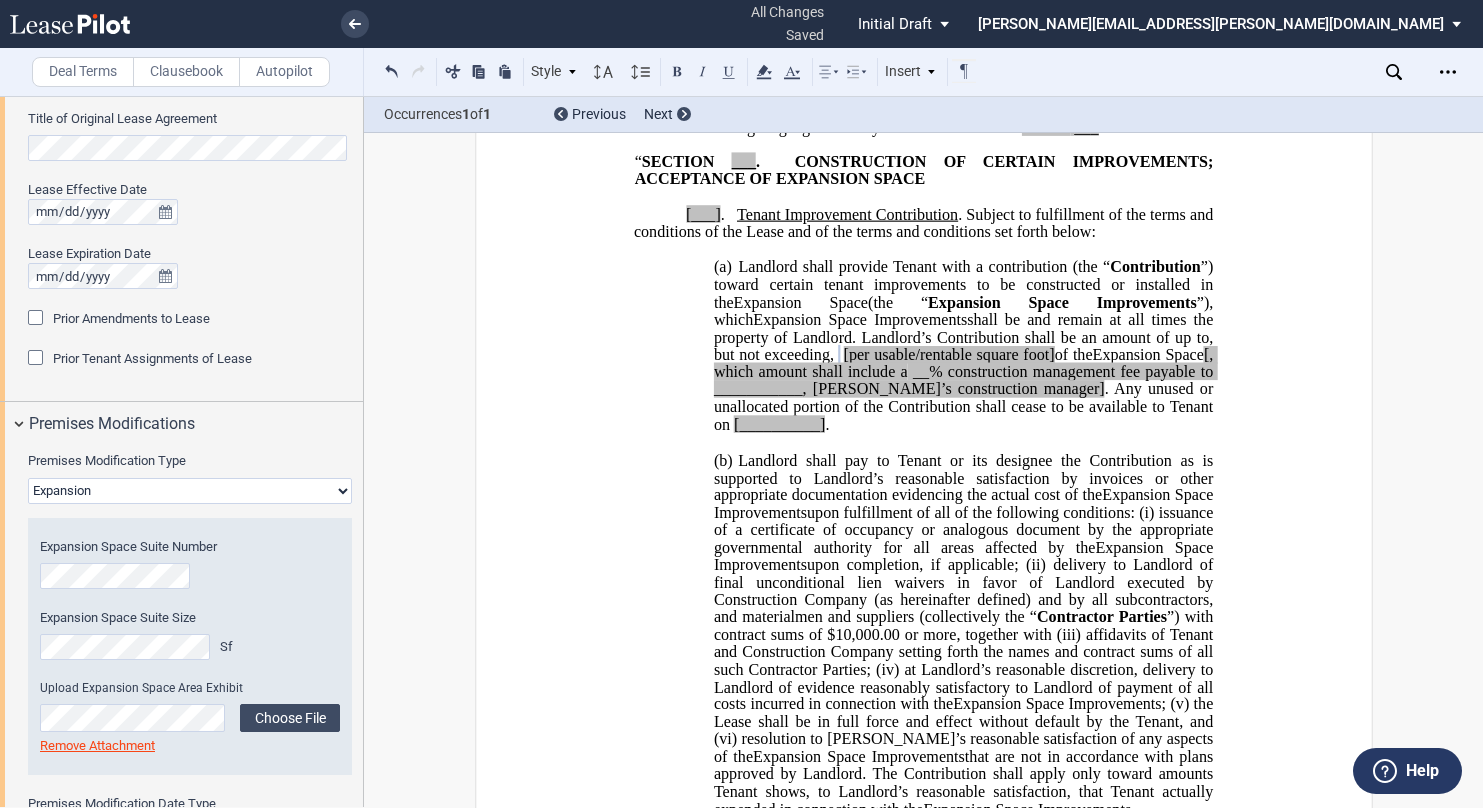 scroll, scrollTop: 489, scrollLeft: 0, axis: vertical 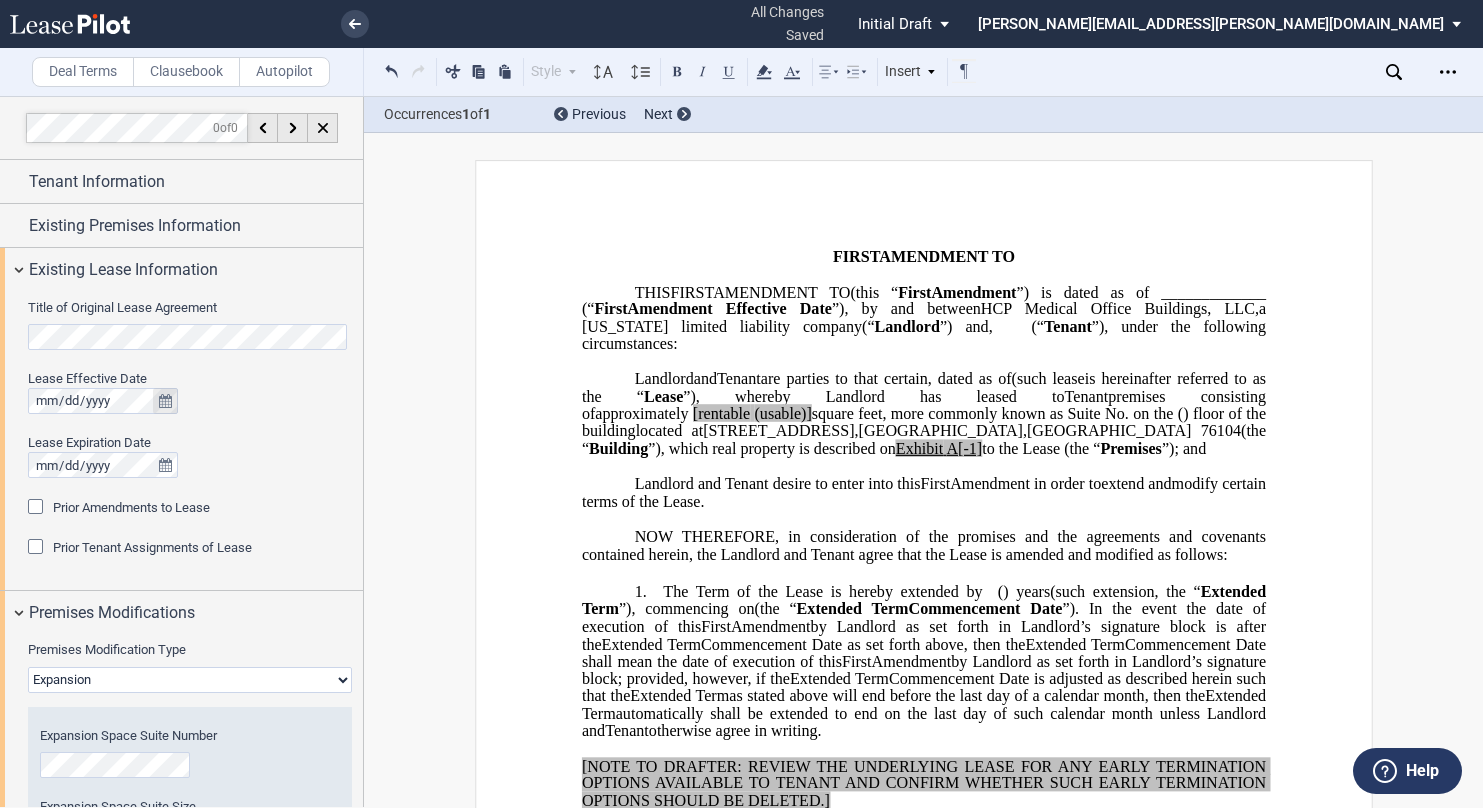 click 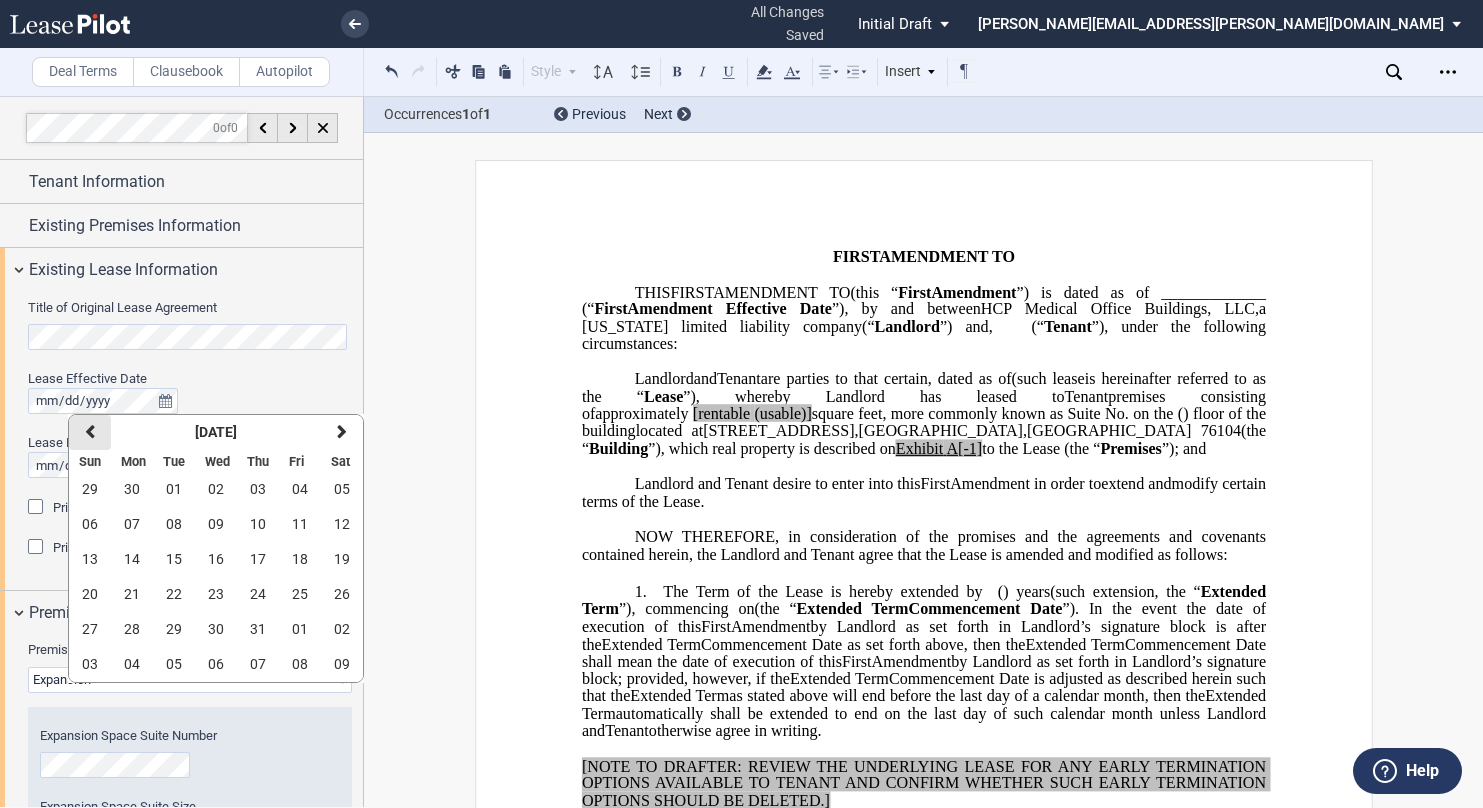 click on "previous" at bounding box center (90, 432) 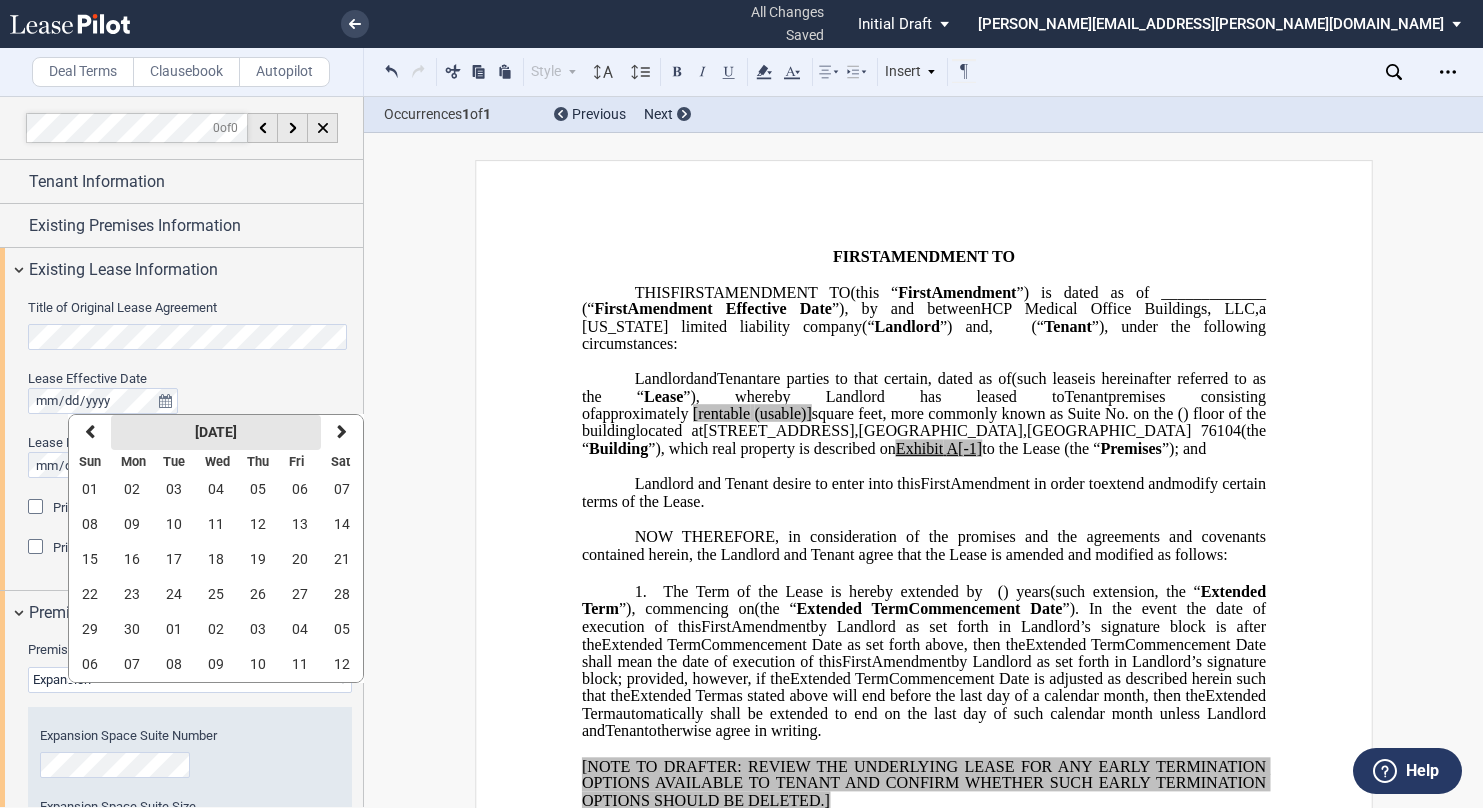 click on "June 2025" at bounding box center (216, 432) 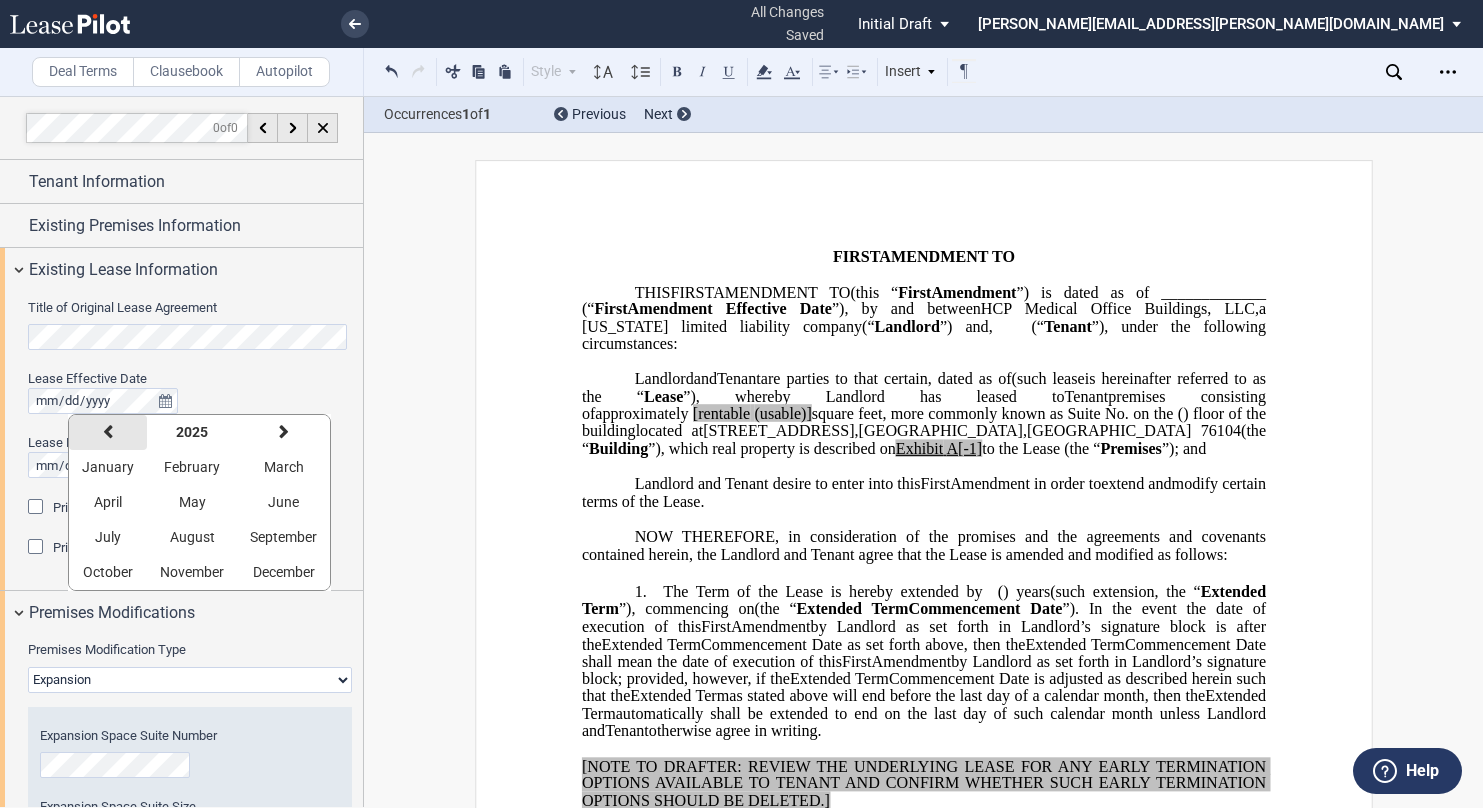 click on "previous" at bounding box center [108, 432] 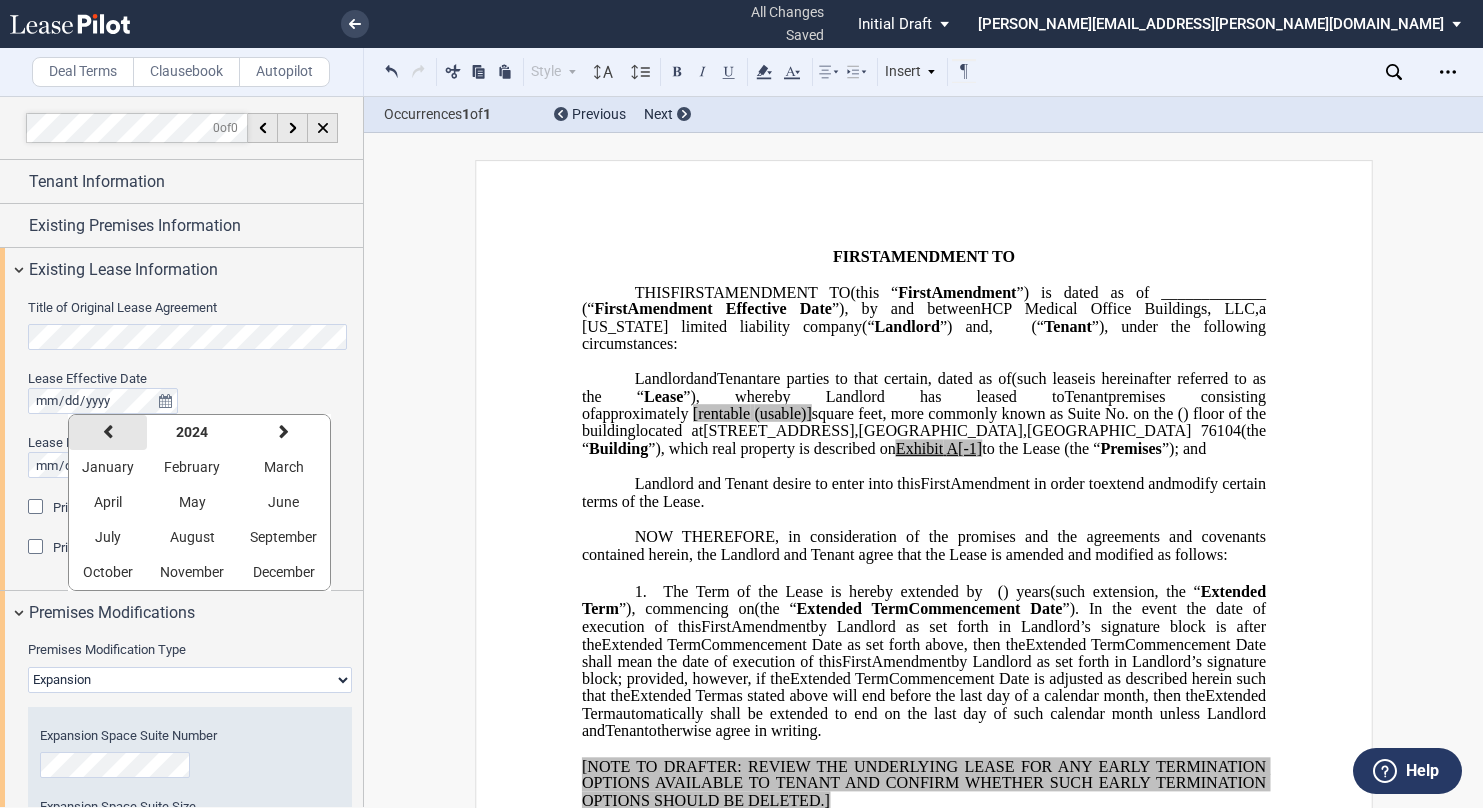 click on "previous" at bounding box center [108, 432] 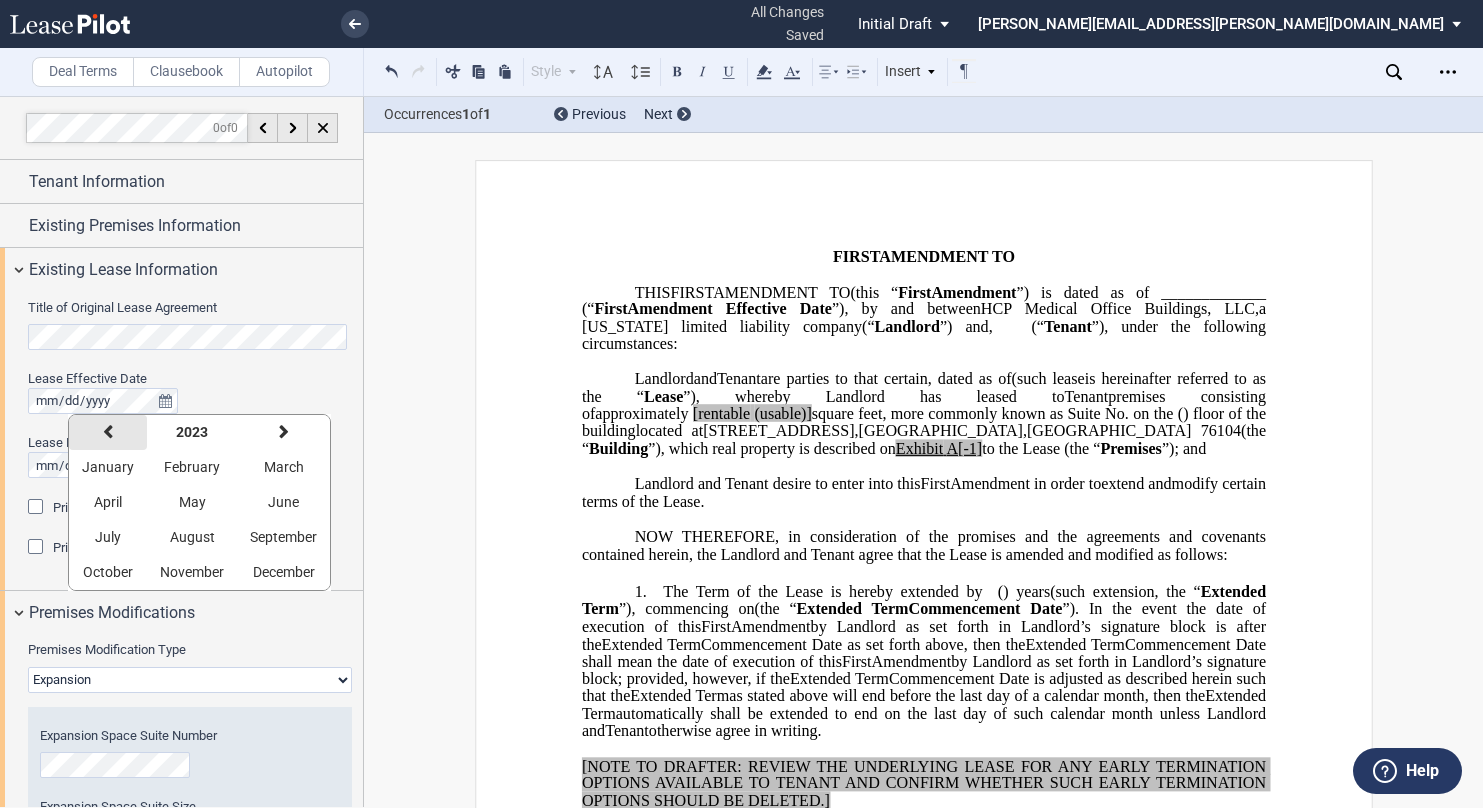 click on "previous" at bounding box center [108, 432] 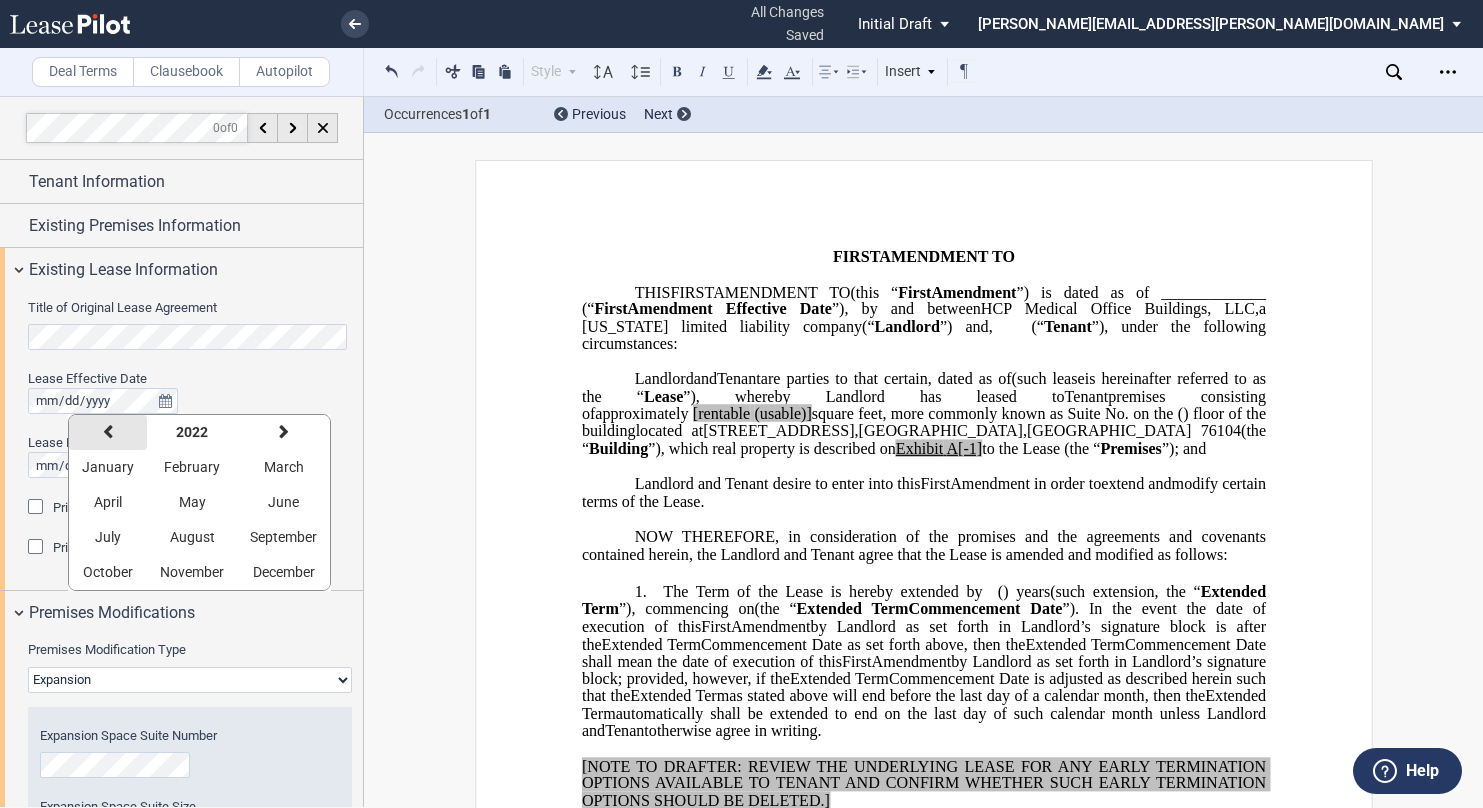 click on "previous" at bounding box center (108, 432) 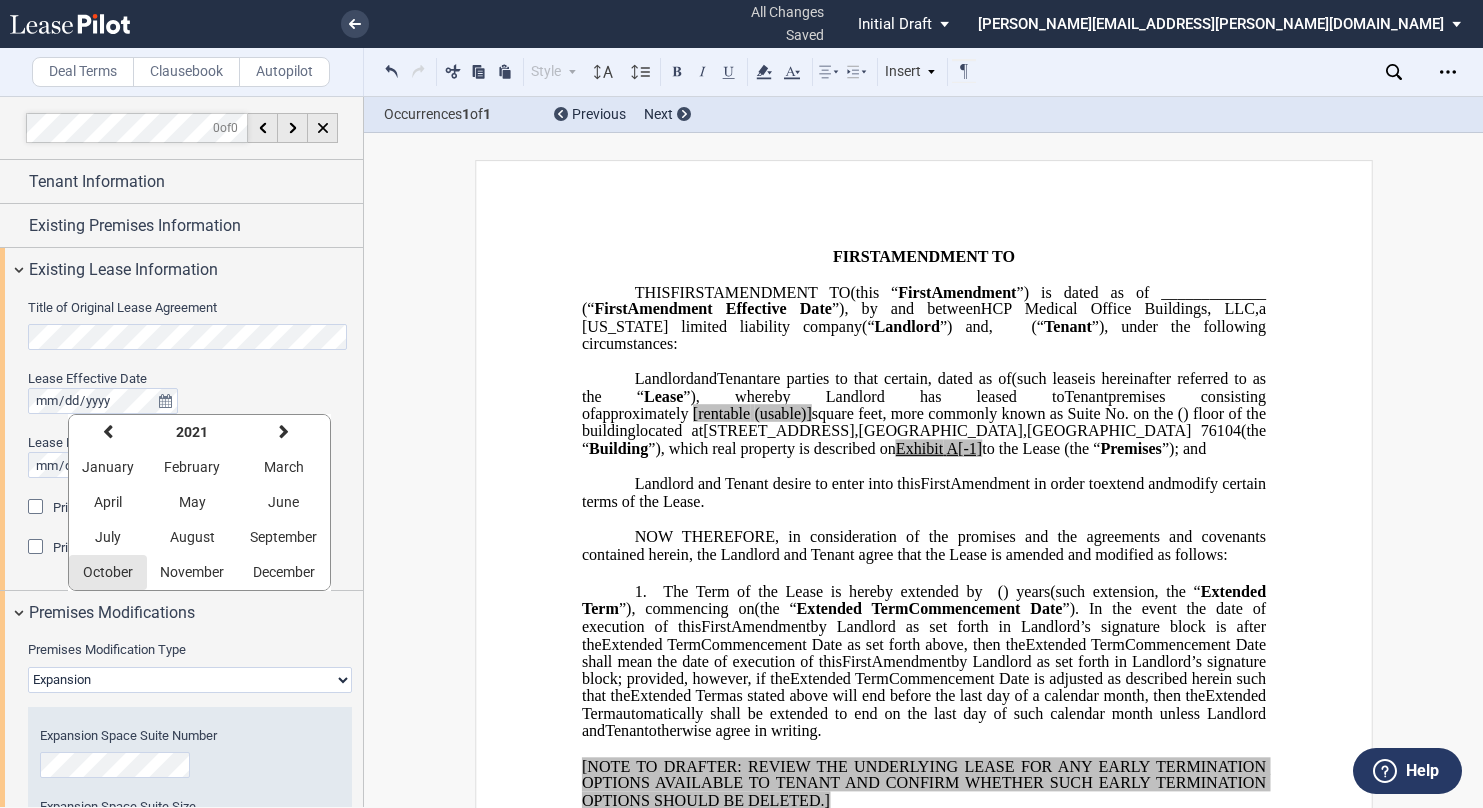 click on "October" at bounding box center [108, 572] 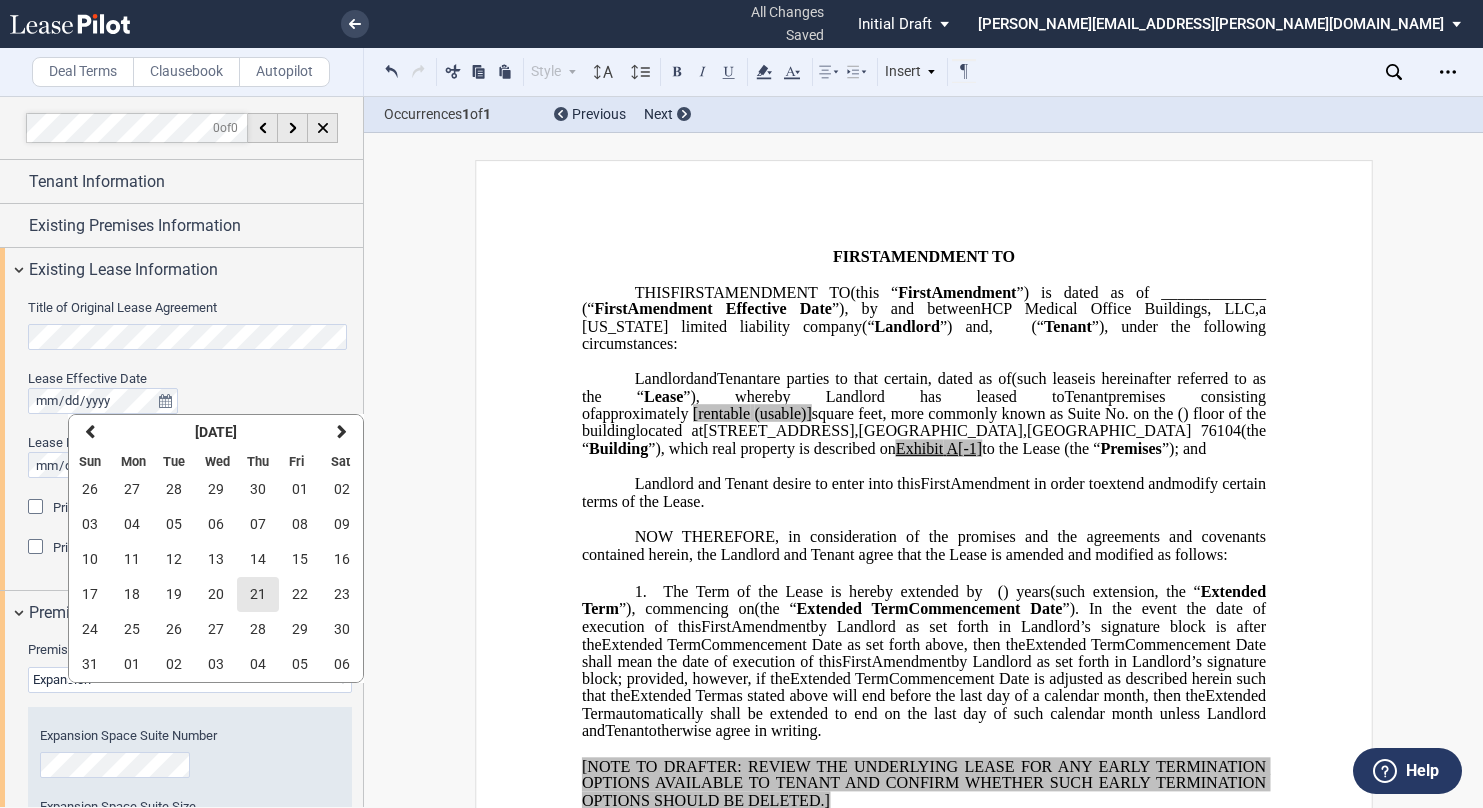 click on "21" at bounding box center [258, 594] 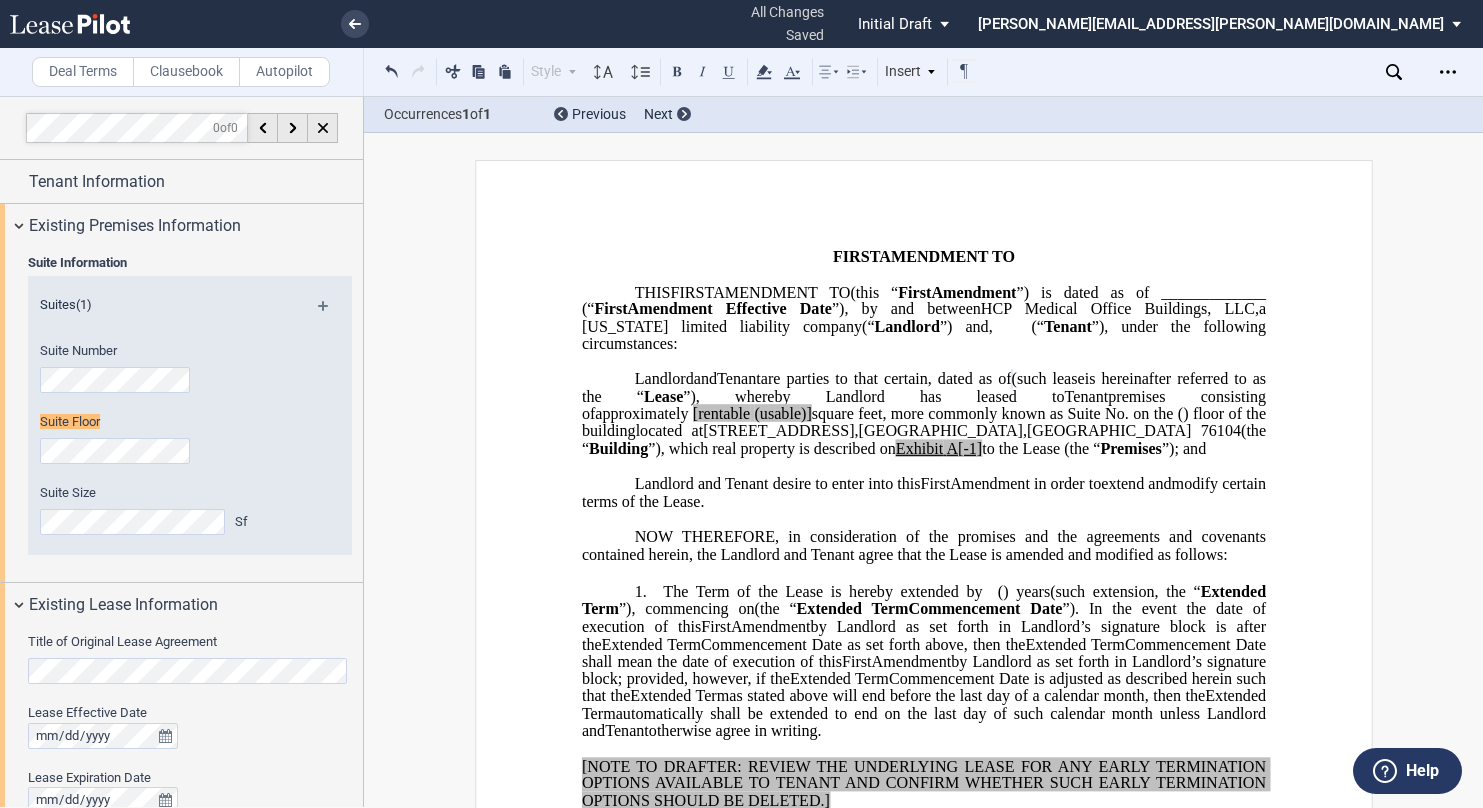 scroll, scrollTop: 0, scrollLeft: 0, axis: both 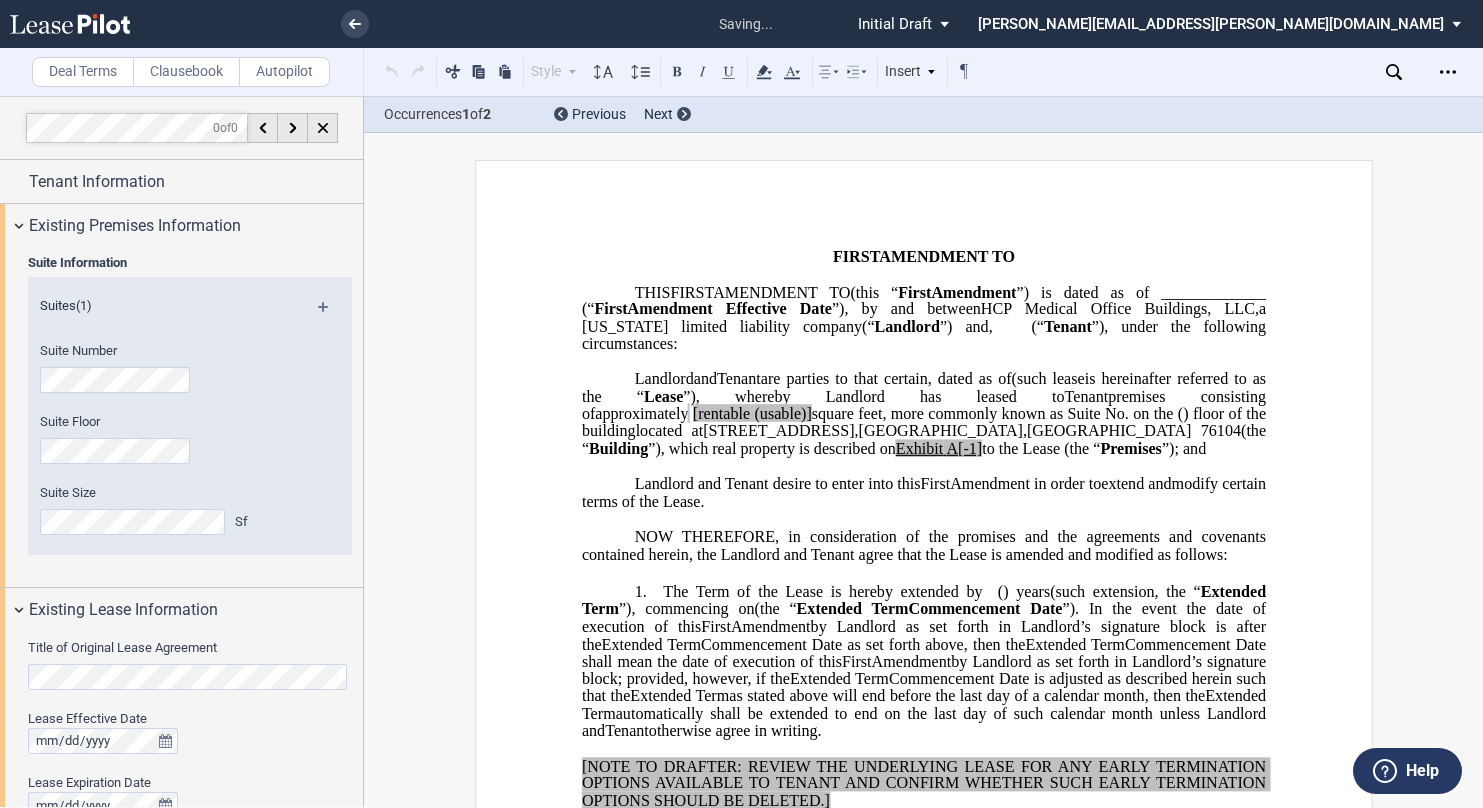 click on "HCP Medical Office Buildings, LLC ,  a   Delaware   limited liability company  (“ Landlord ”) Landlord  and  Tenant  Assignor  are parties to that certain  ﻿ ﻿ , dated as of  ﻿ ﻿ ,  ,    and  as  further  amended by the  ﻿ ﻿  Amendment to  ﻿ ﻿ , dated as of  ﻿ ﻿ ,   (such lease , as amended and assigned, , as amended, , as assigned,  is hereinafter referred to as the “ Lease ”), whereby Landlord has leased to  Tenant  Assignor  premises consisting of  approximately  ﻿ ﻿   [rentable   (usable)]  square feet, more commonly known as Suite No.   ﻿ ﻿  on the  ﻿ ﻿   ( ﻿ ﻿ ) floor of the building  approximately  ,    and  ﻿ ﻿   [rentable   (usable)]  square feet, more commonly known as Suite No.   ﻿ ﻿  on the  ﻿ ﻿   ( ﻿ ﻿ ) floor , totaling  ﻿ ﻿   [rentable   (usable)]  square feet of the building  located at  1650 West Rosedale Street ,  Fort Worth ,  TX   76104  (the “ Building ”), which real property is described on  Exhibit" at bounding box center (923, 414) 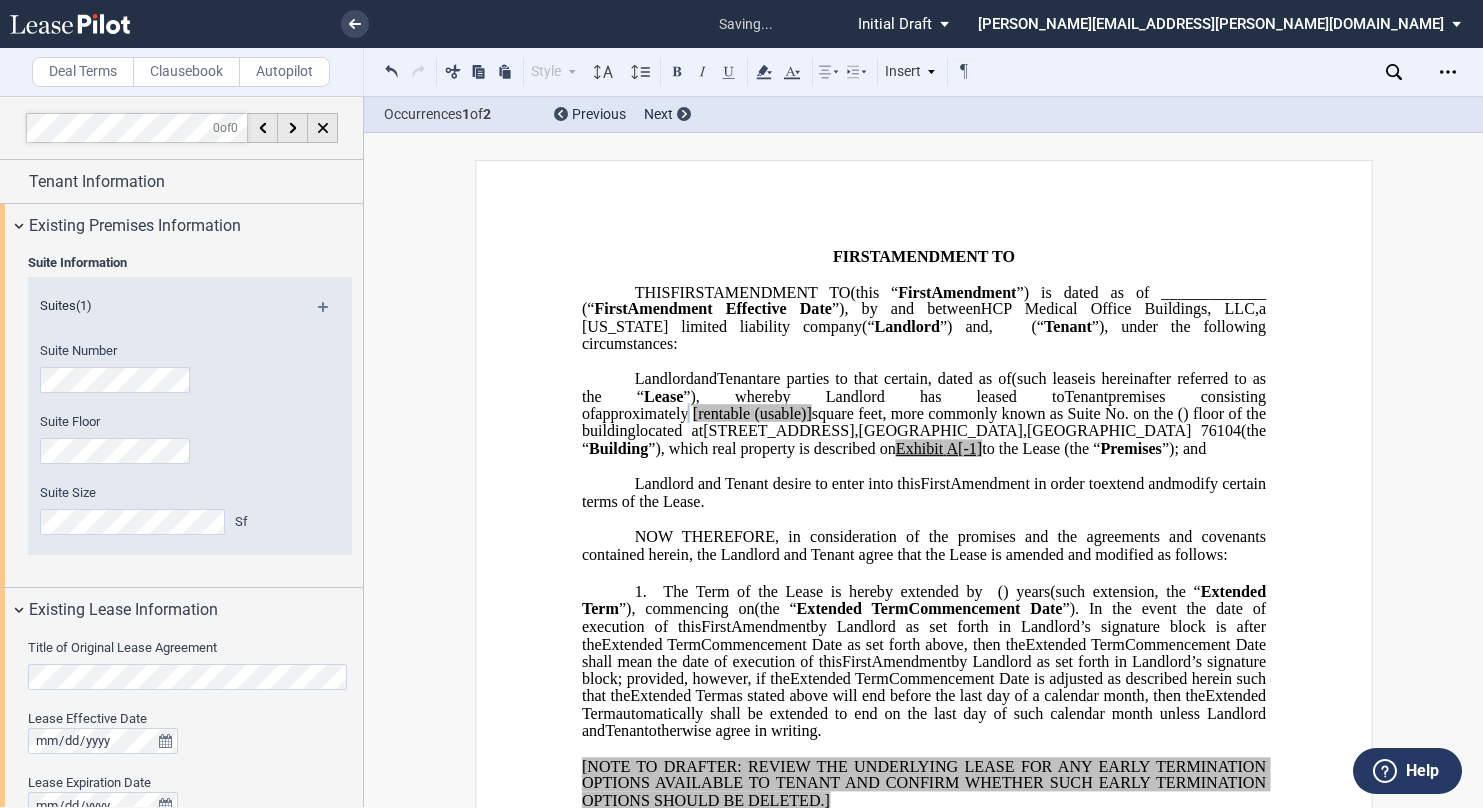 type 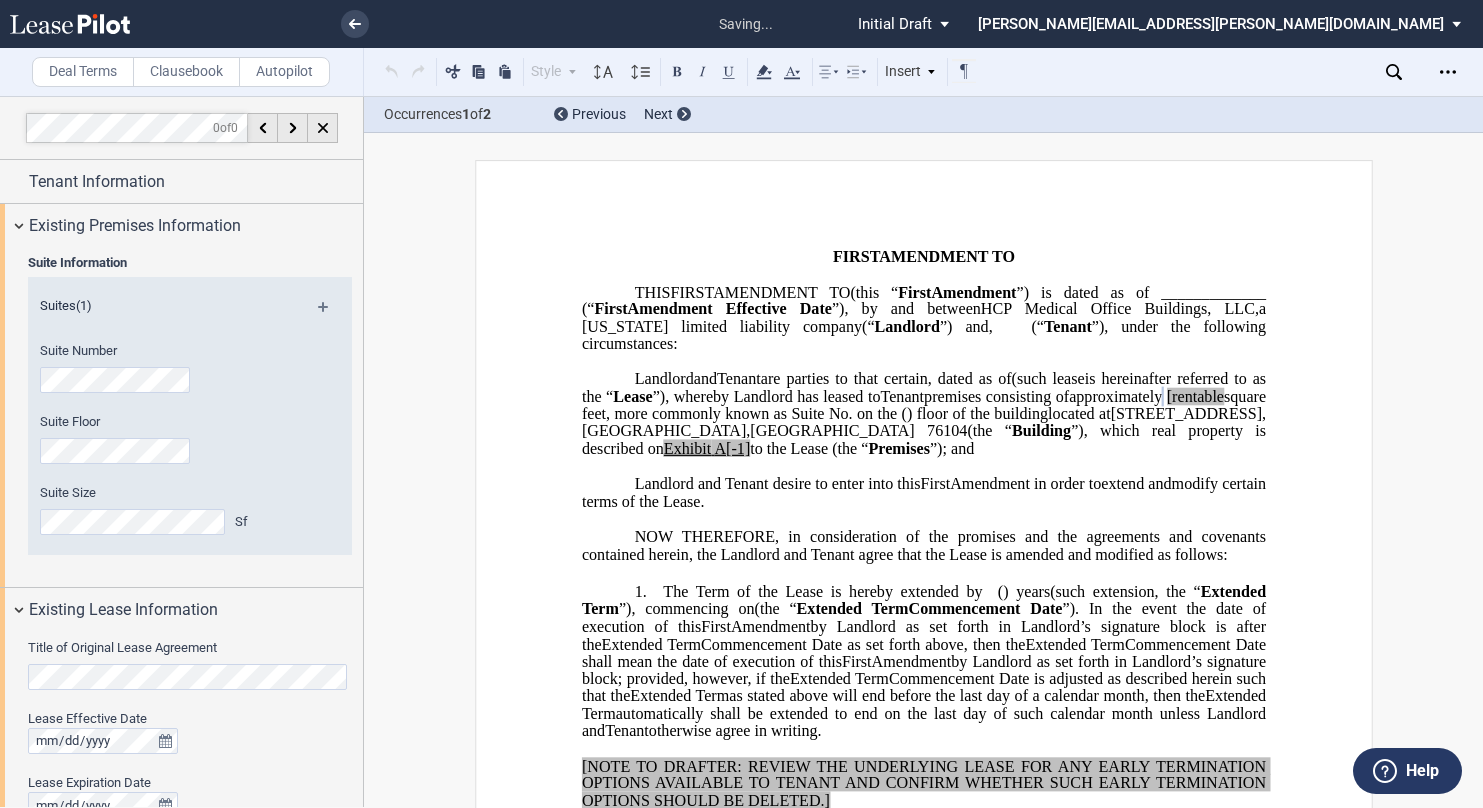 click on "[rentable" 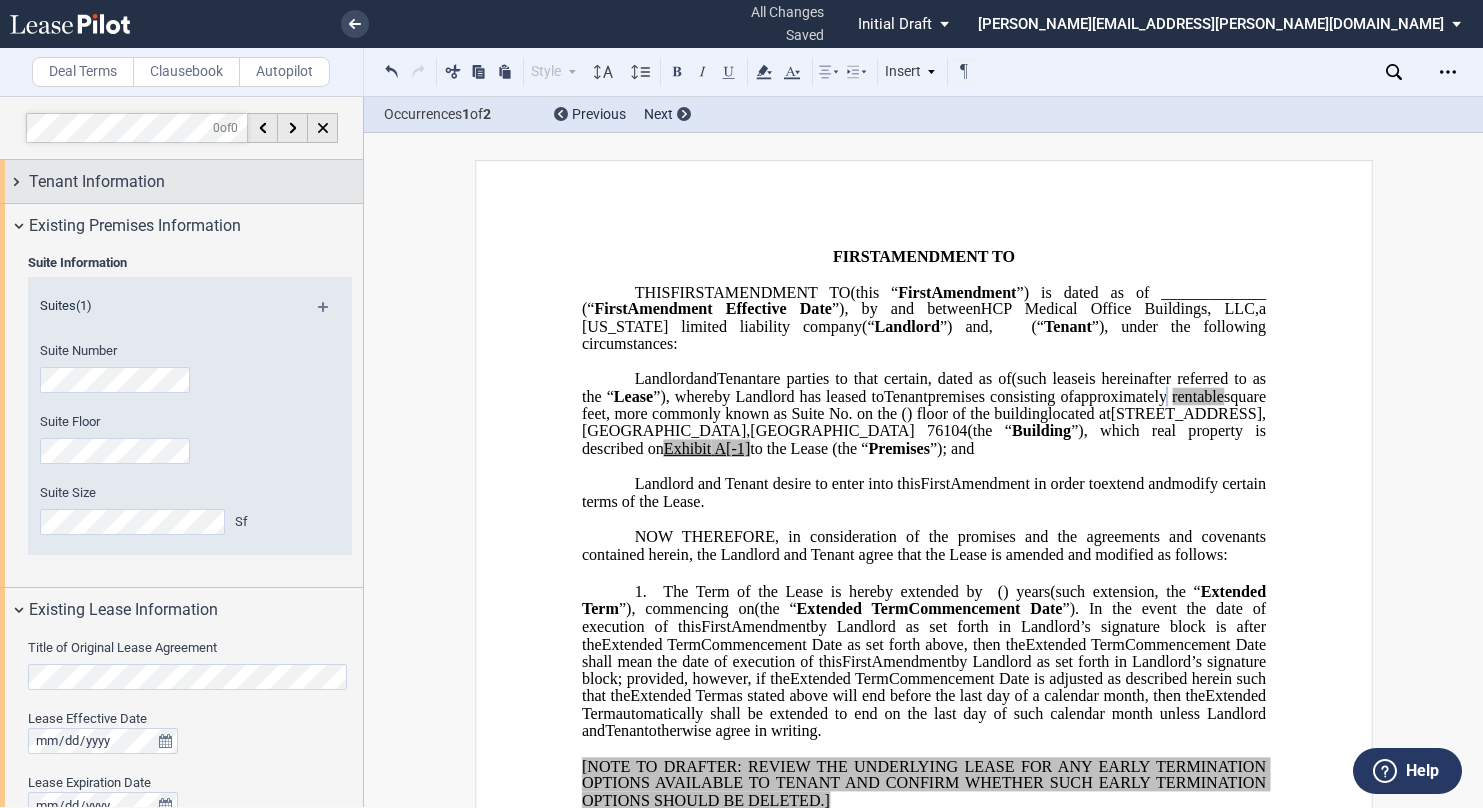 click on "Tenant Information" at bounding box center (181, 181) 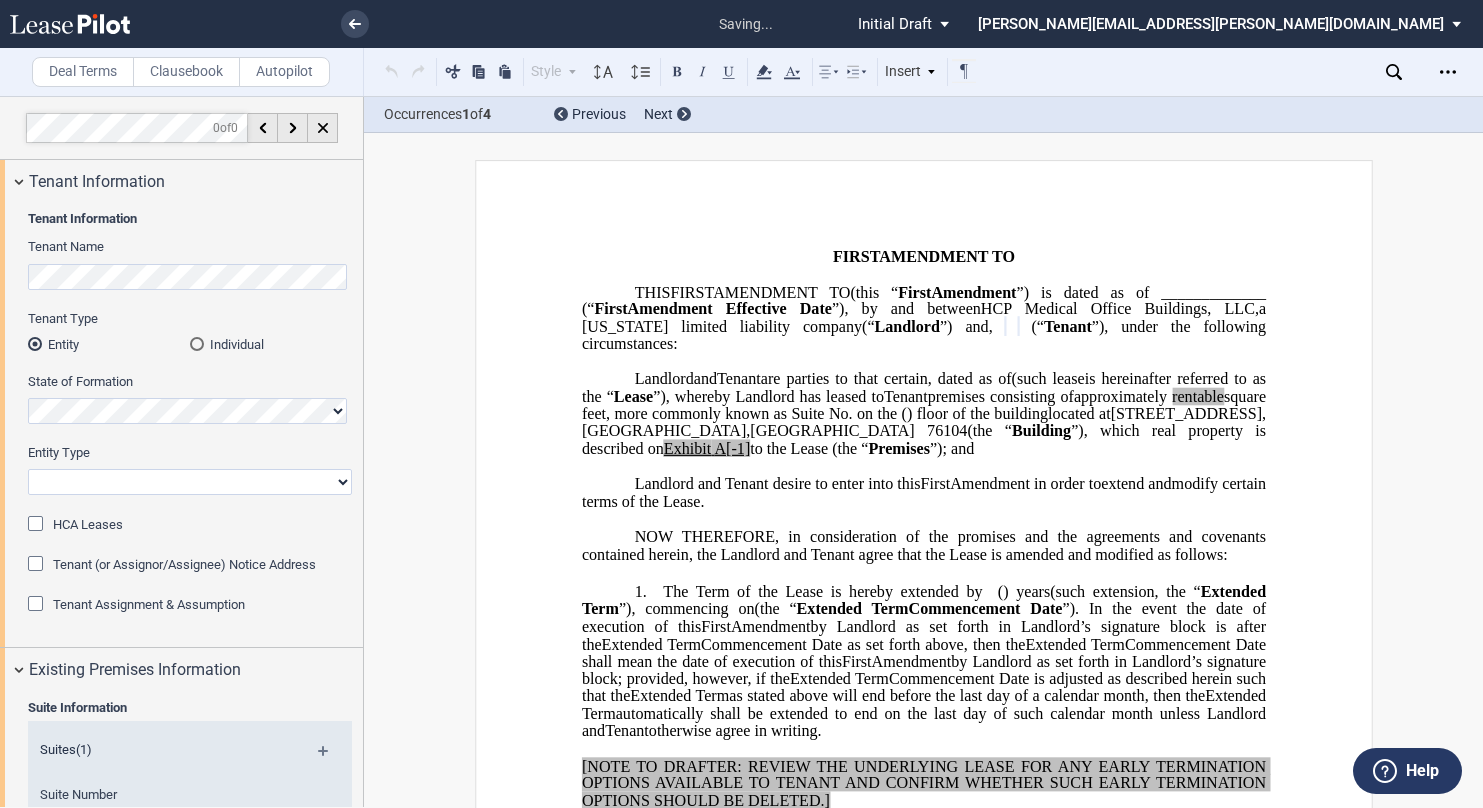 click on "Corporation
Limited Liability Company
General Partnership
Limited Partnership
Other" at bounding box center [190, 482] 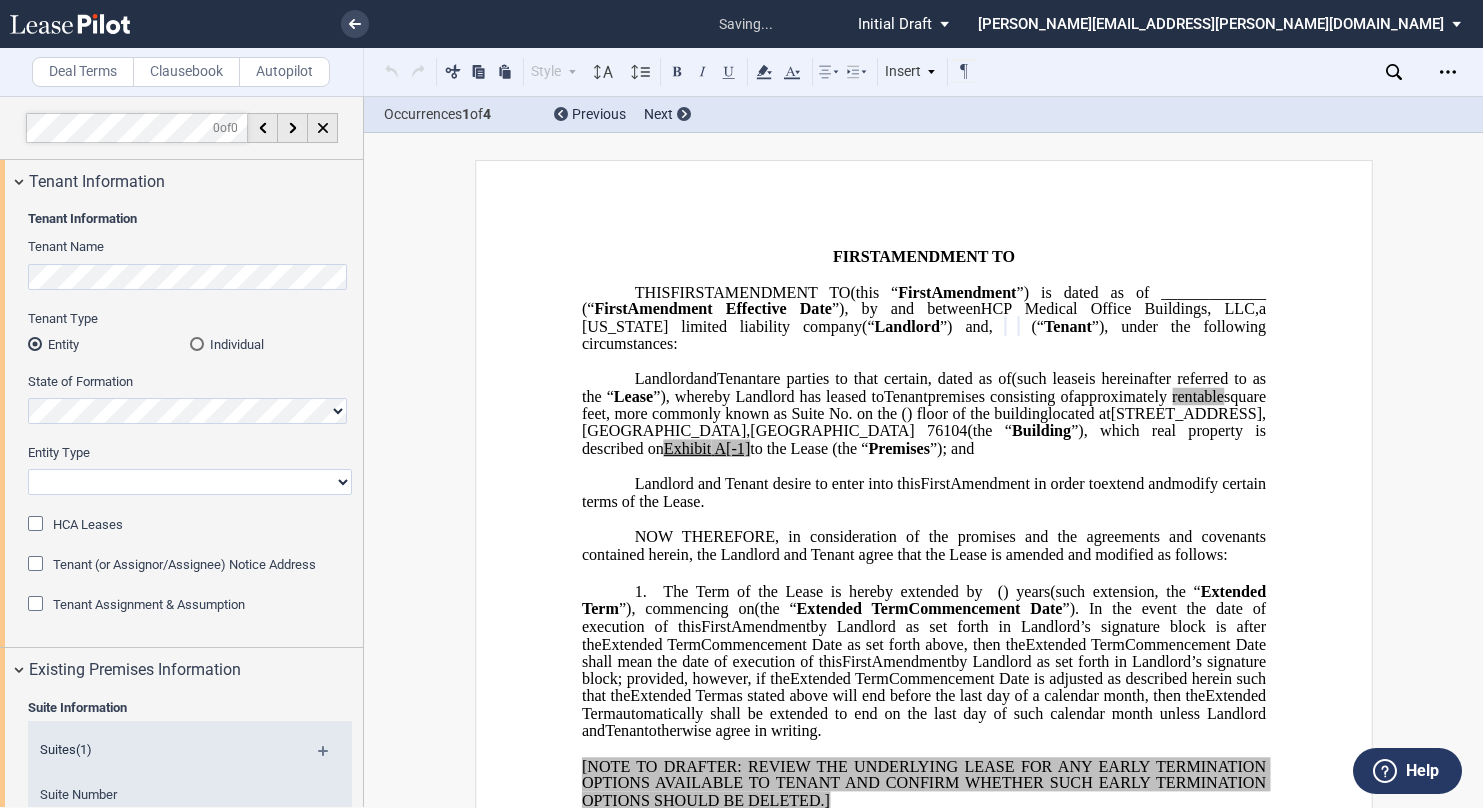 click on "Corporation
Limited Liability Company
General Partnership
Limited Partnership
Other" at bounding box center [190, 482] 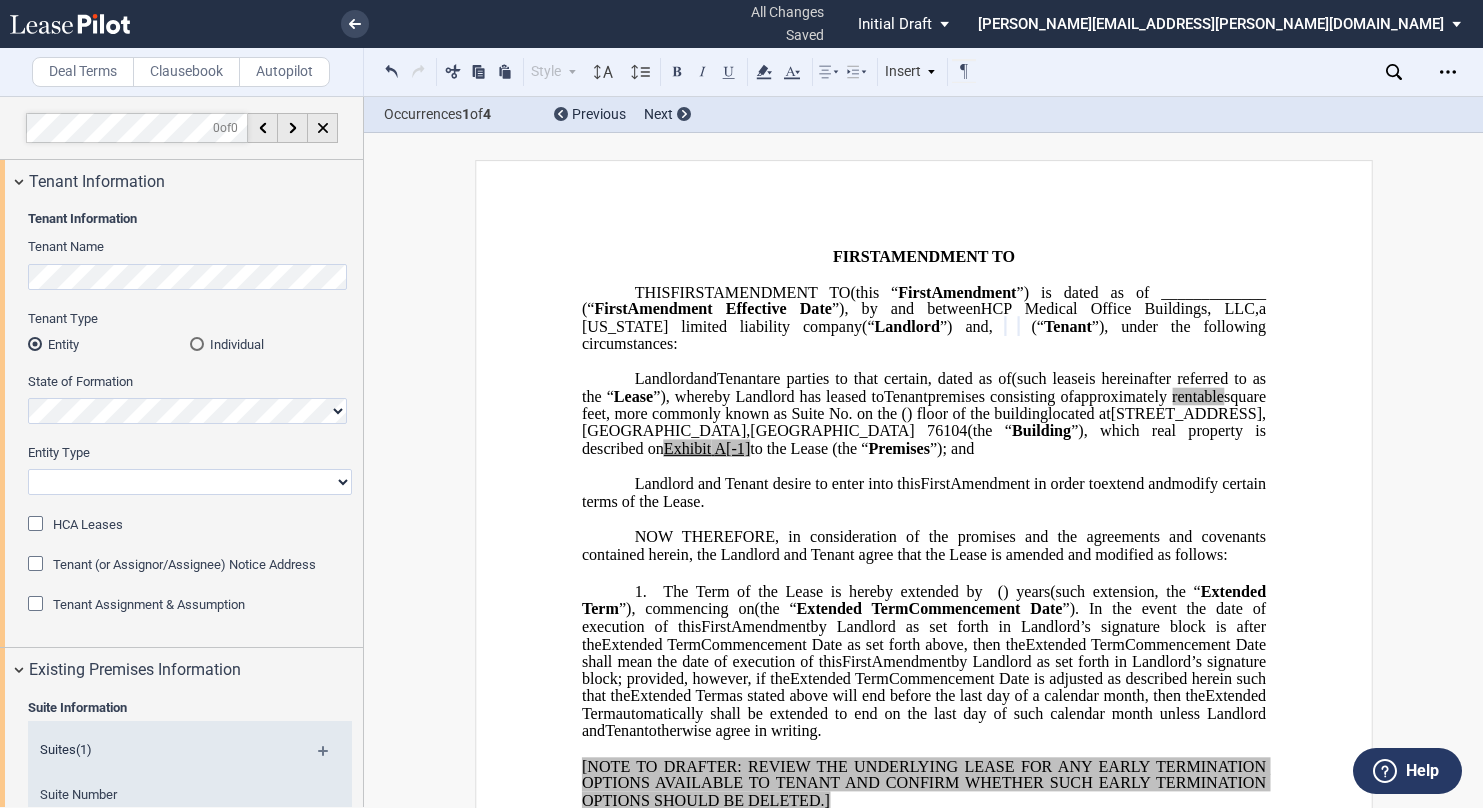select on "Other" 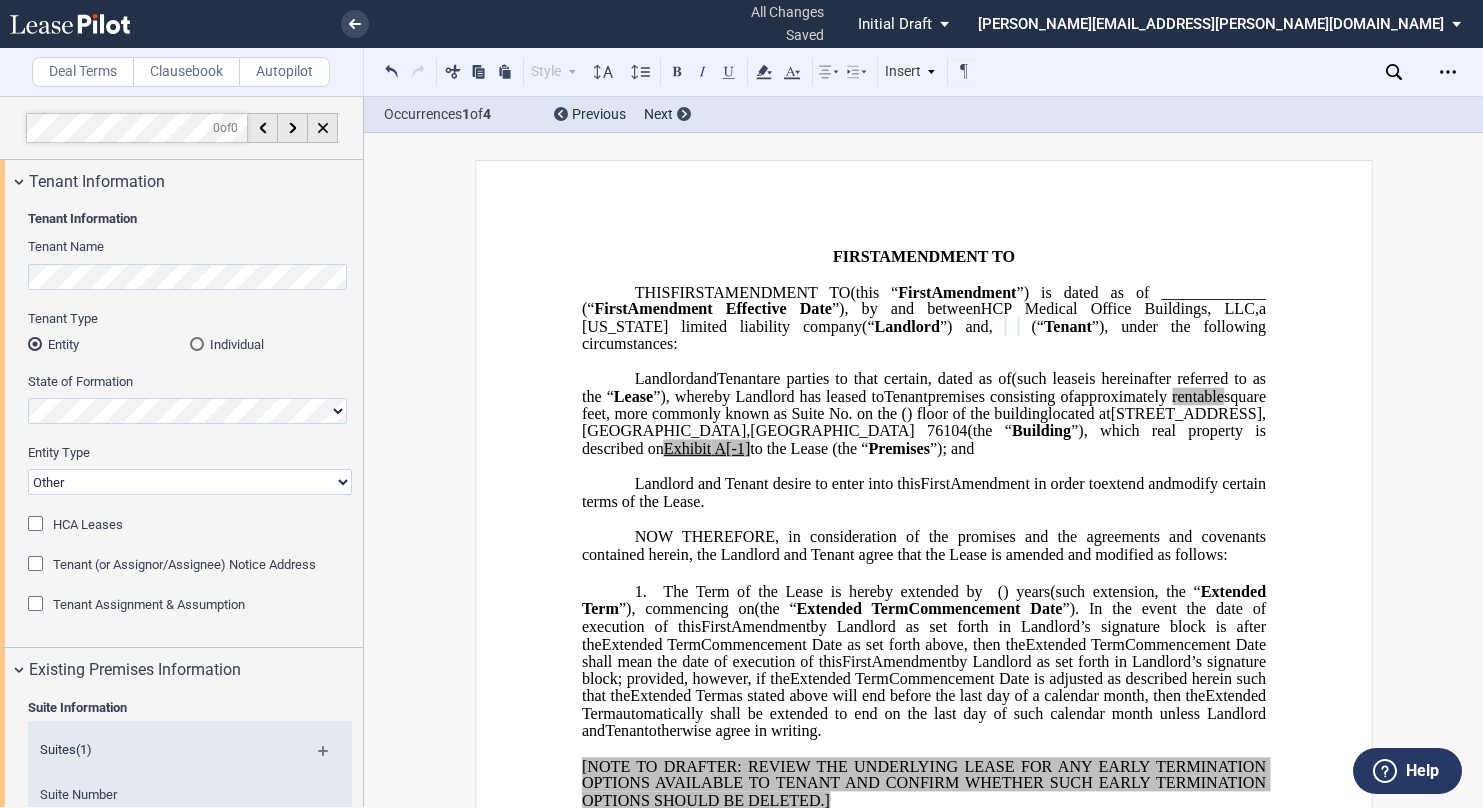 click on "Corporation
Limited Liability Company
General Partnership
Limited Partnership
Other" at bounding box center [190, 482] 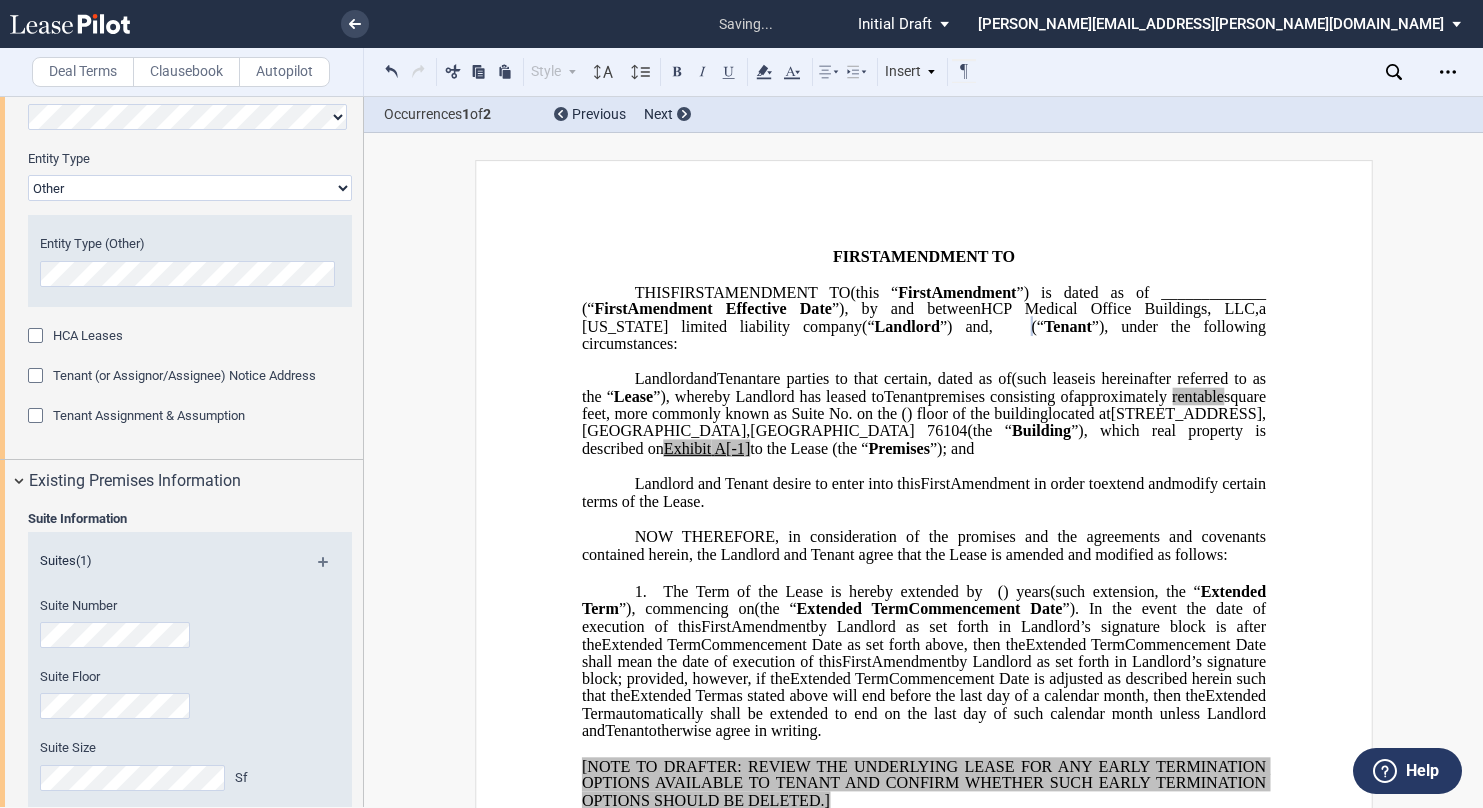 scroll, scrollTop: 300, scrollLeft: 0, axis: vertical 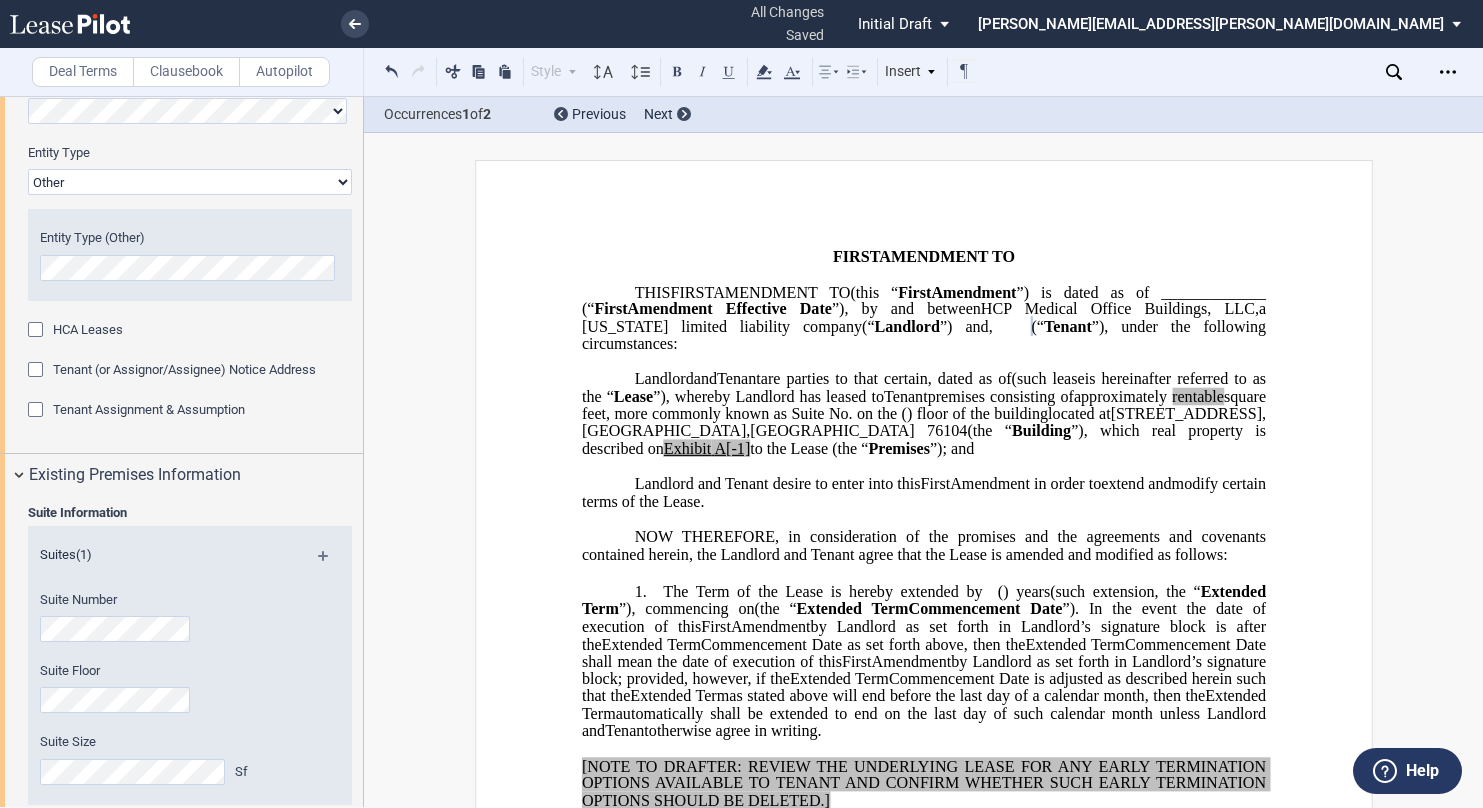 click on "THIS   ﻿ ﻿  FIRST  AMENDMENT TO  ﻿ ﻿  (this “ ﻿ ﻿ First  Amendment ”) is dated as of   _____________ (“ ﻿ ﻿ First  Amendment Effective Date ”), by and between  HCP Medical Office Buildings, LLC ,  a   Delaware   limited liability company  (“ Landlord ”) and  ﻿ ﻿ ,   ﻿ ﻿   ﻿ ﻿   ﻿ ﻿  an individual ,  , an individual ,  ,  , and  , and  ﻿ ﻿ , an individual , as successor-in-interest to  [______]  ( jointly, severally and collectively, the  “ Tenant ”), under the following circumstances:" at bounding box center [923, 319] 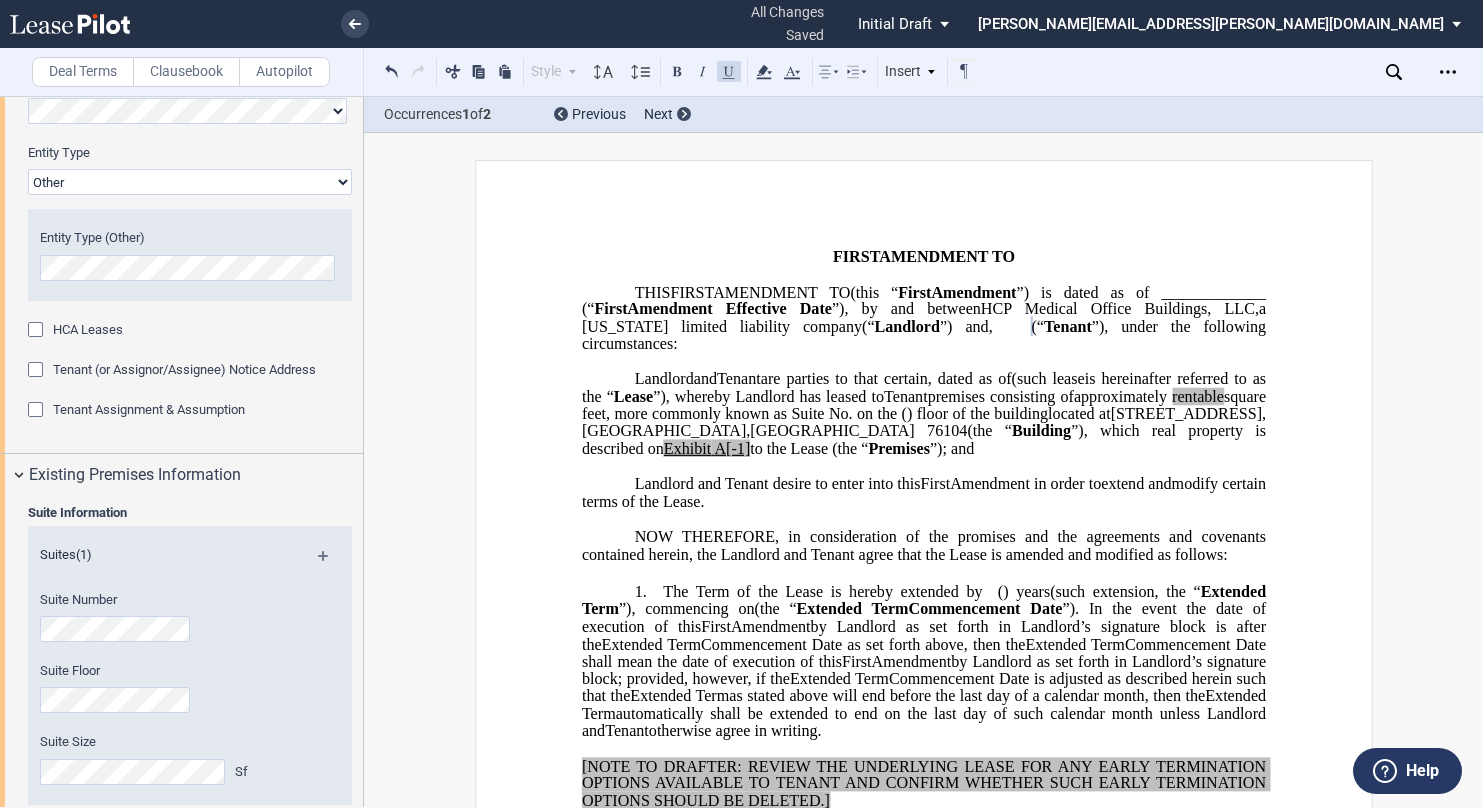 type 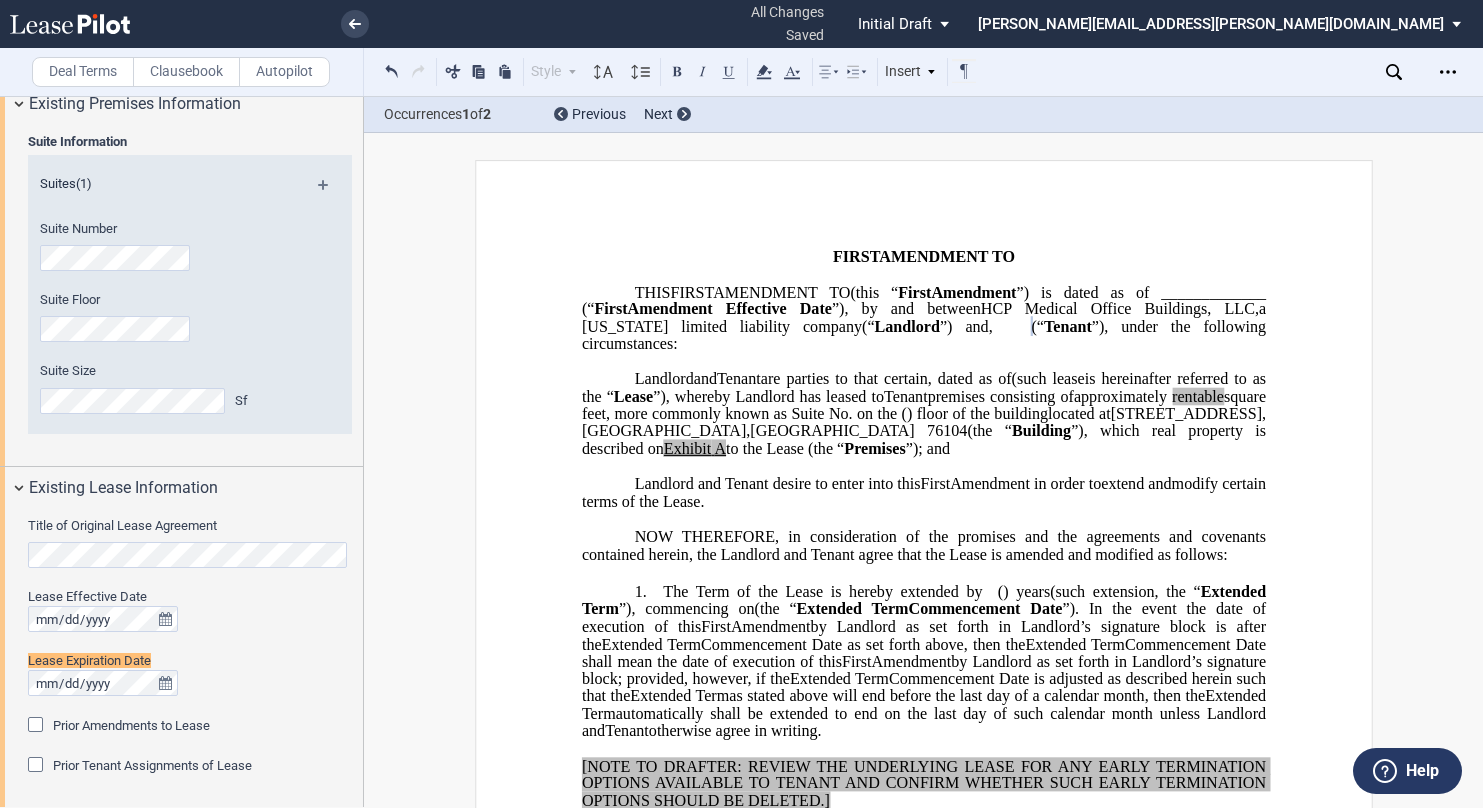 scroll, scrollTop: 880, scrollLeft: 0, axis: vertical 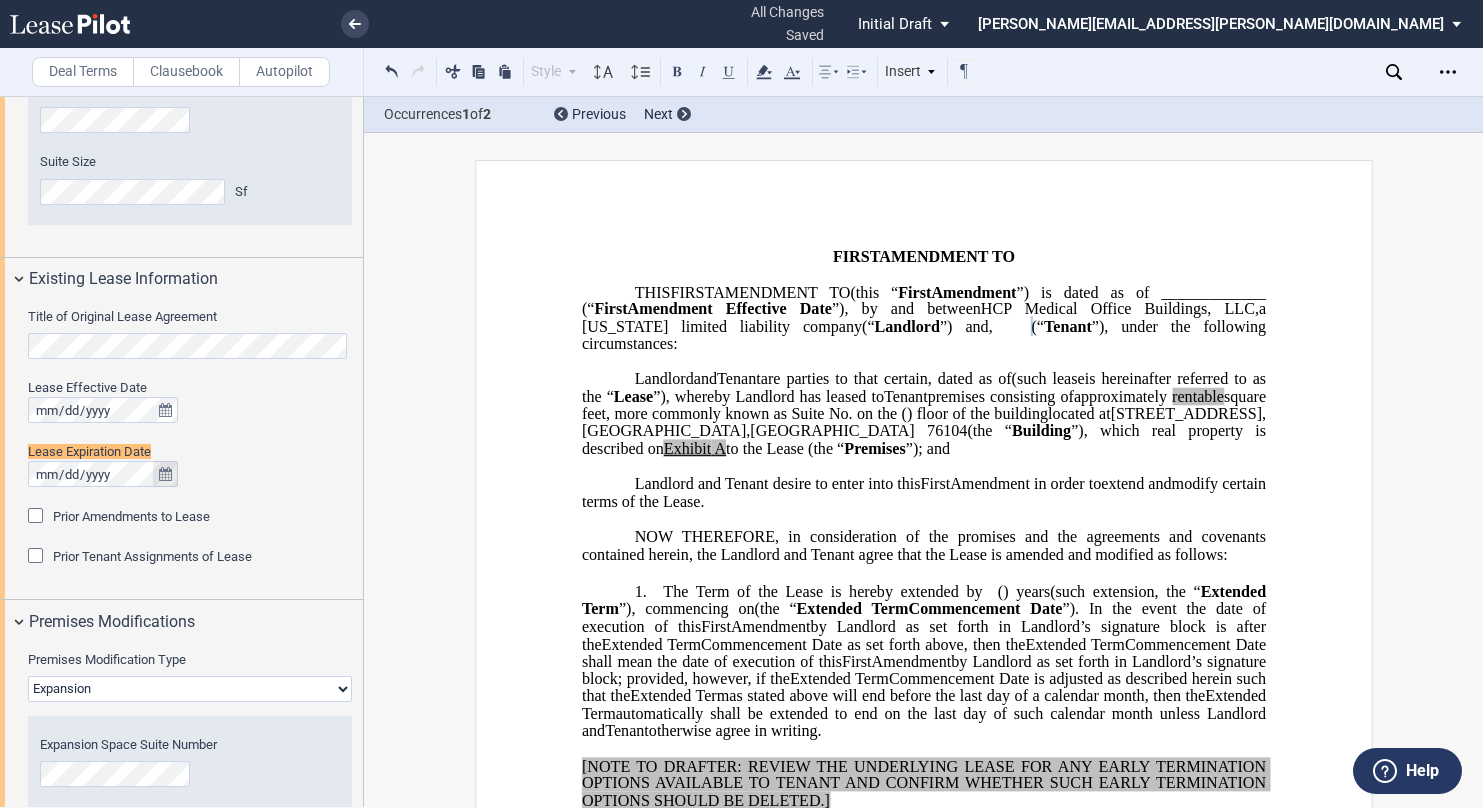 click 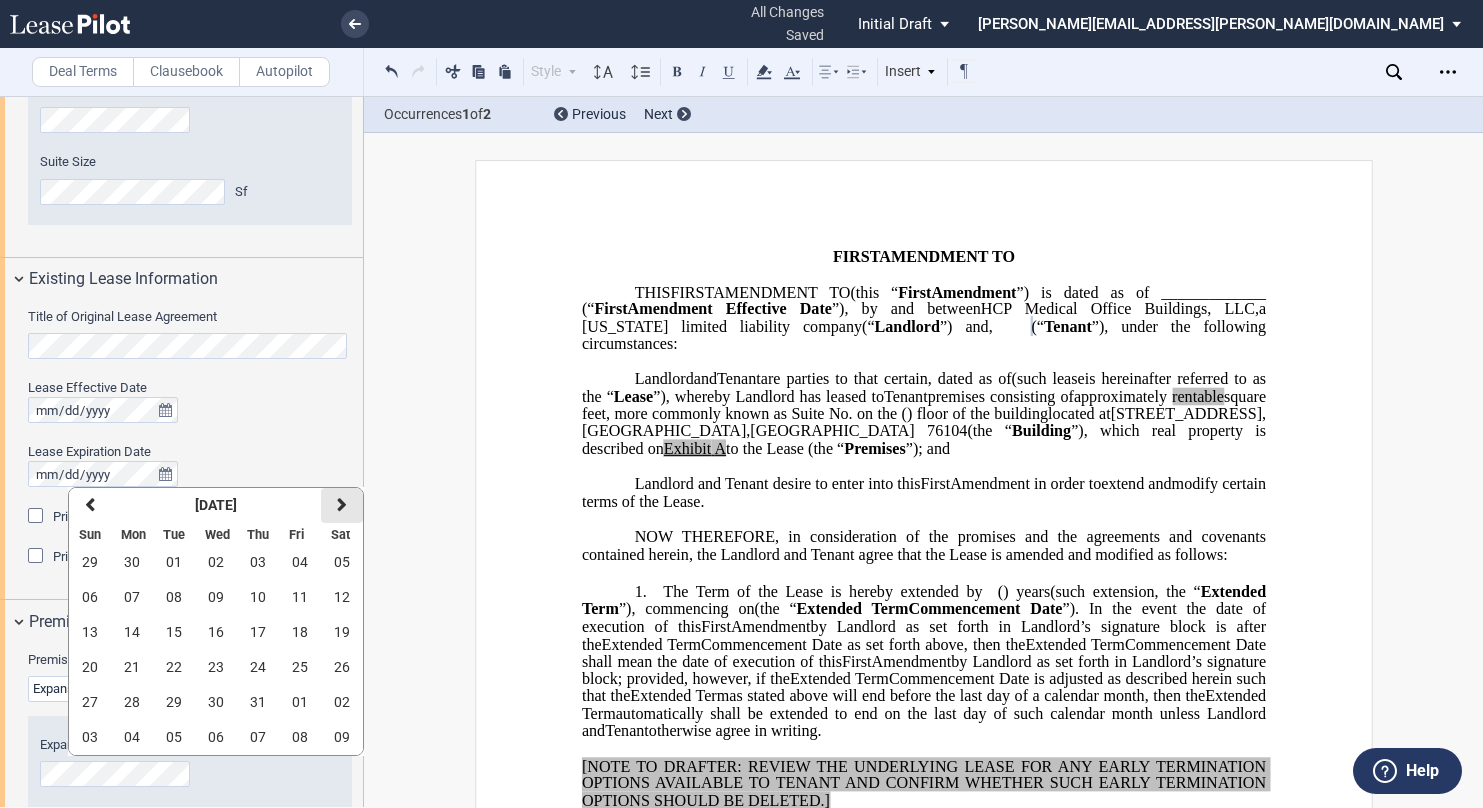 click on "next" at bounding box center (342, 505) 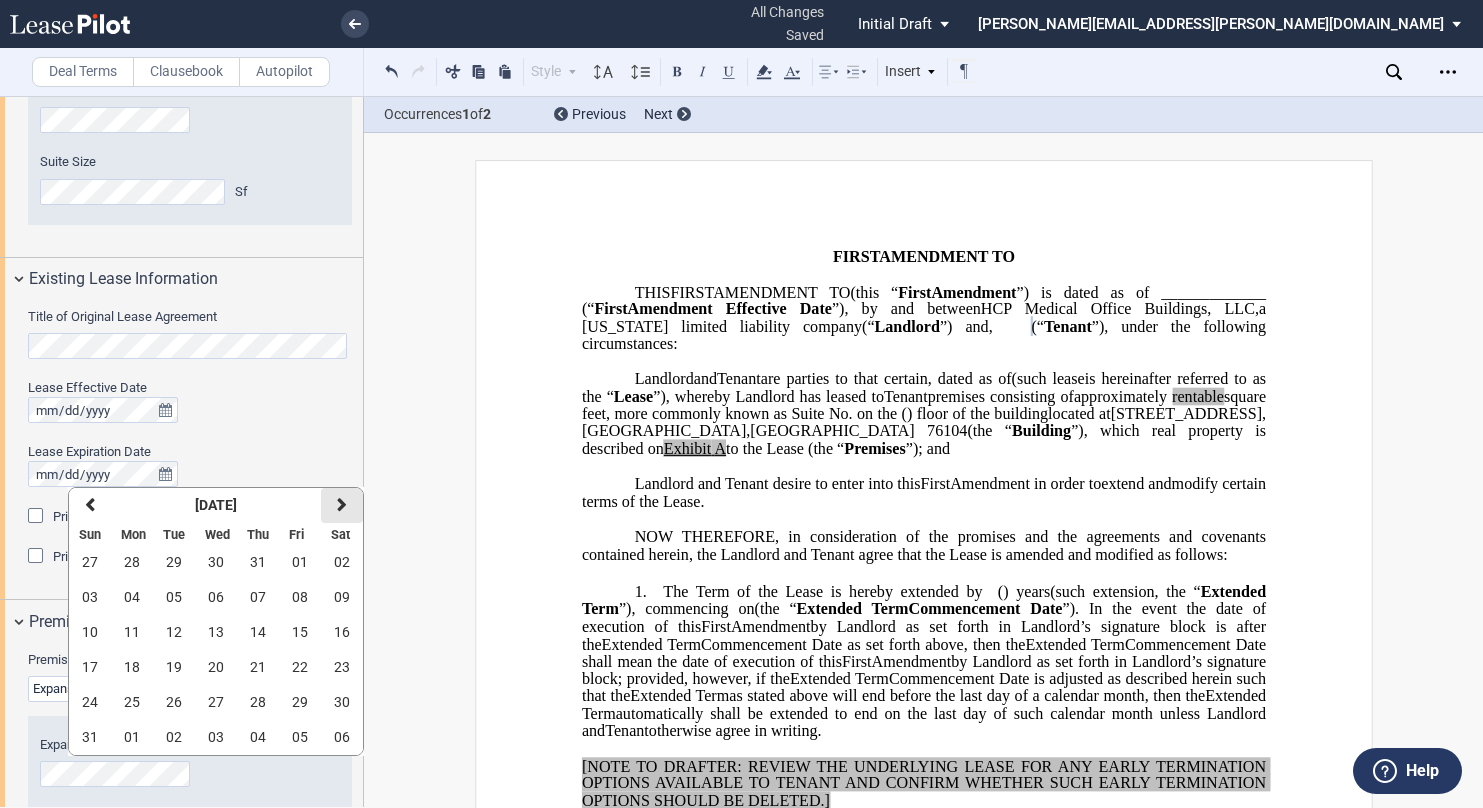click on "next" at bounding box center (342, 505) 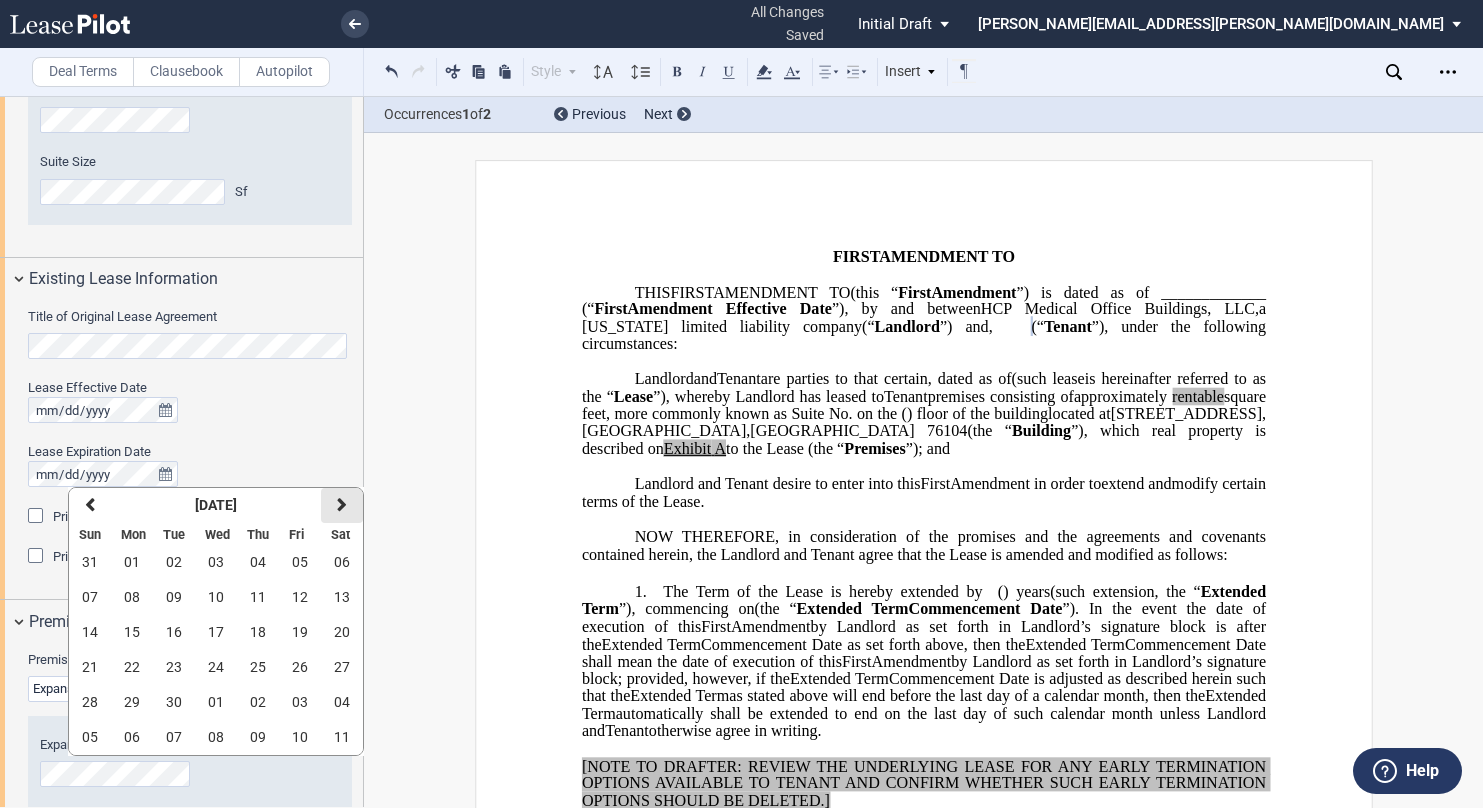 click on "next" at bounding box center [342, 505] 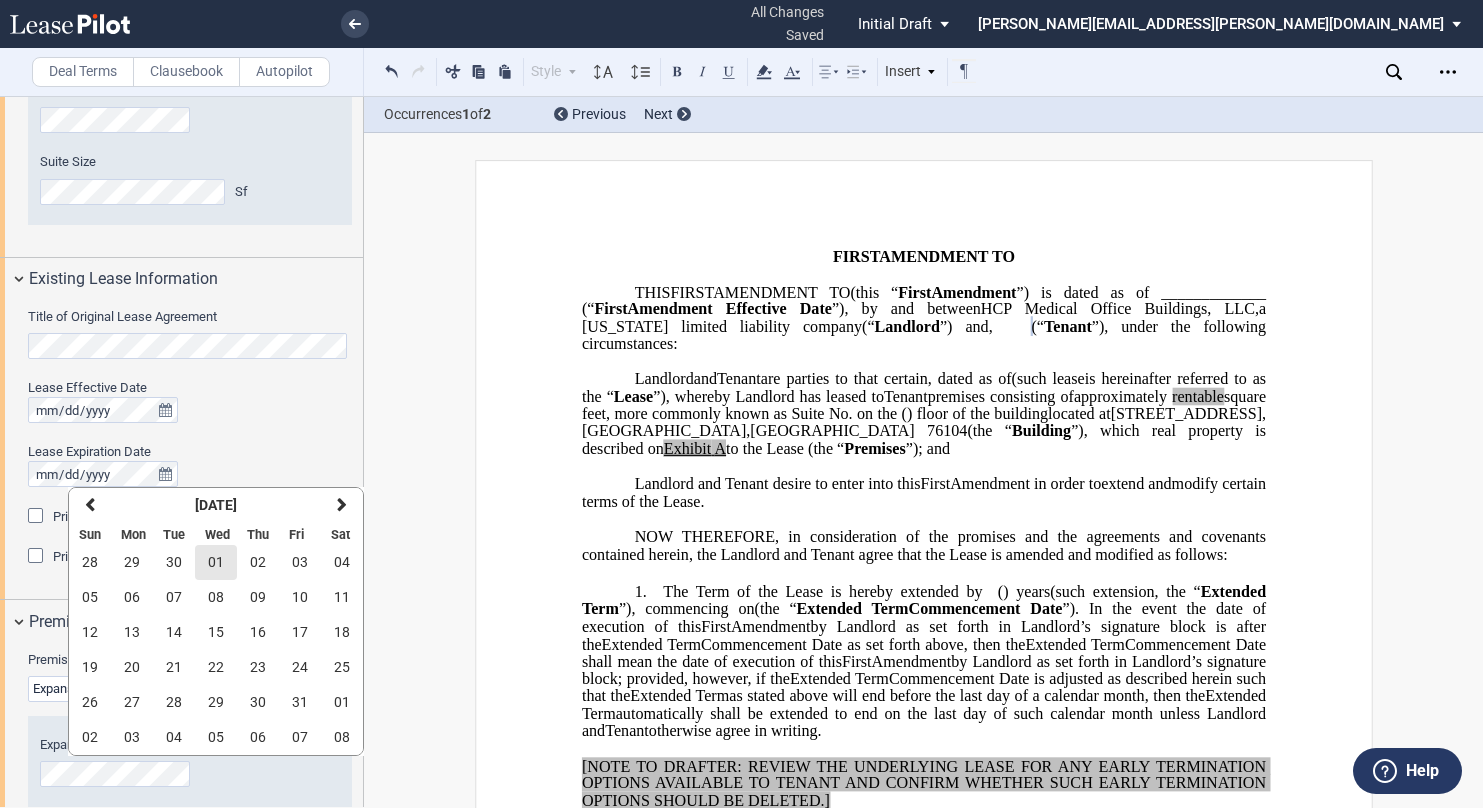click on "01" at bounding box center (216, 562) 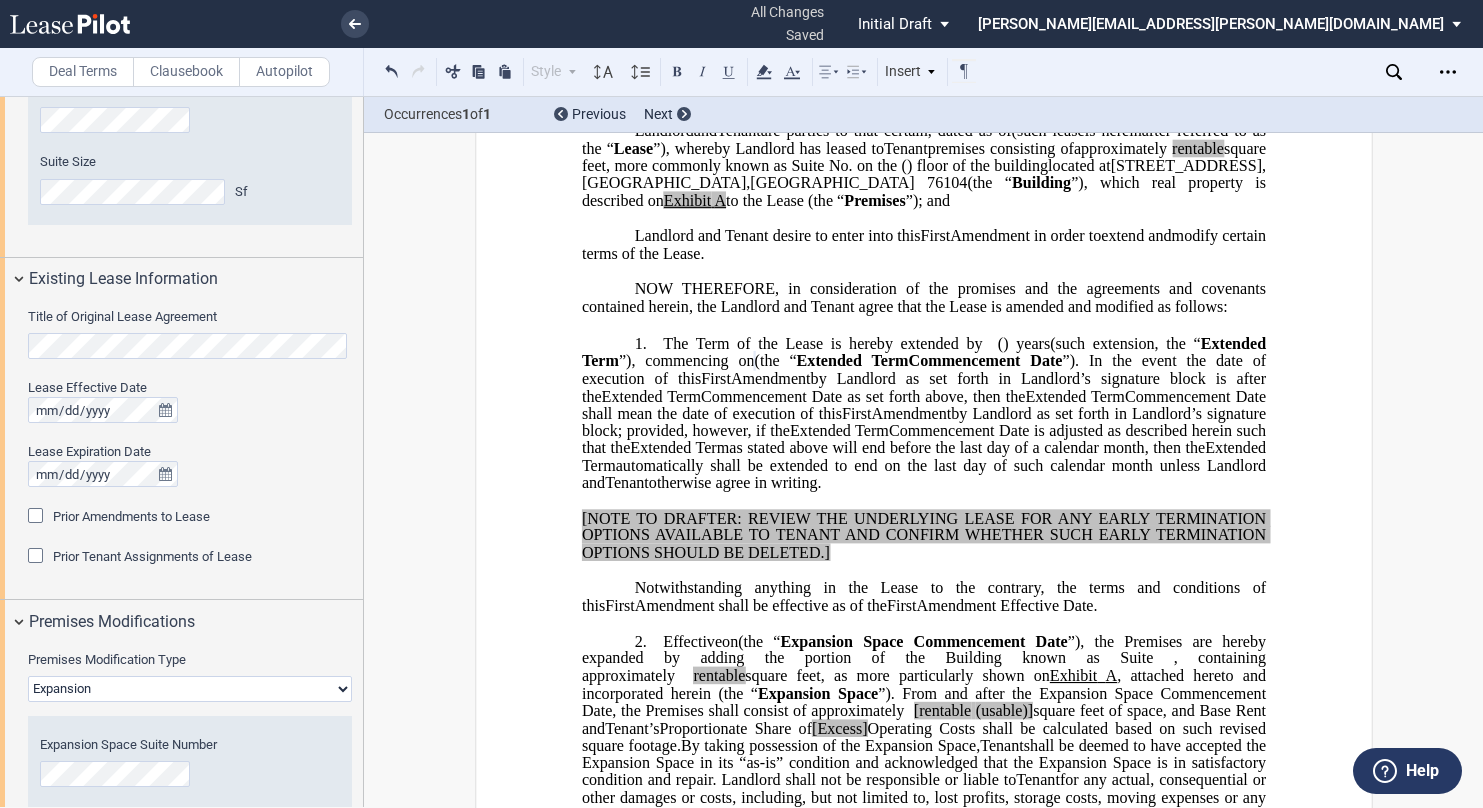 scroll, scrollTop: 300, scrollLeft: 0, axis: vertical 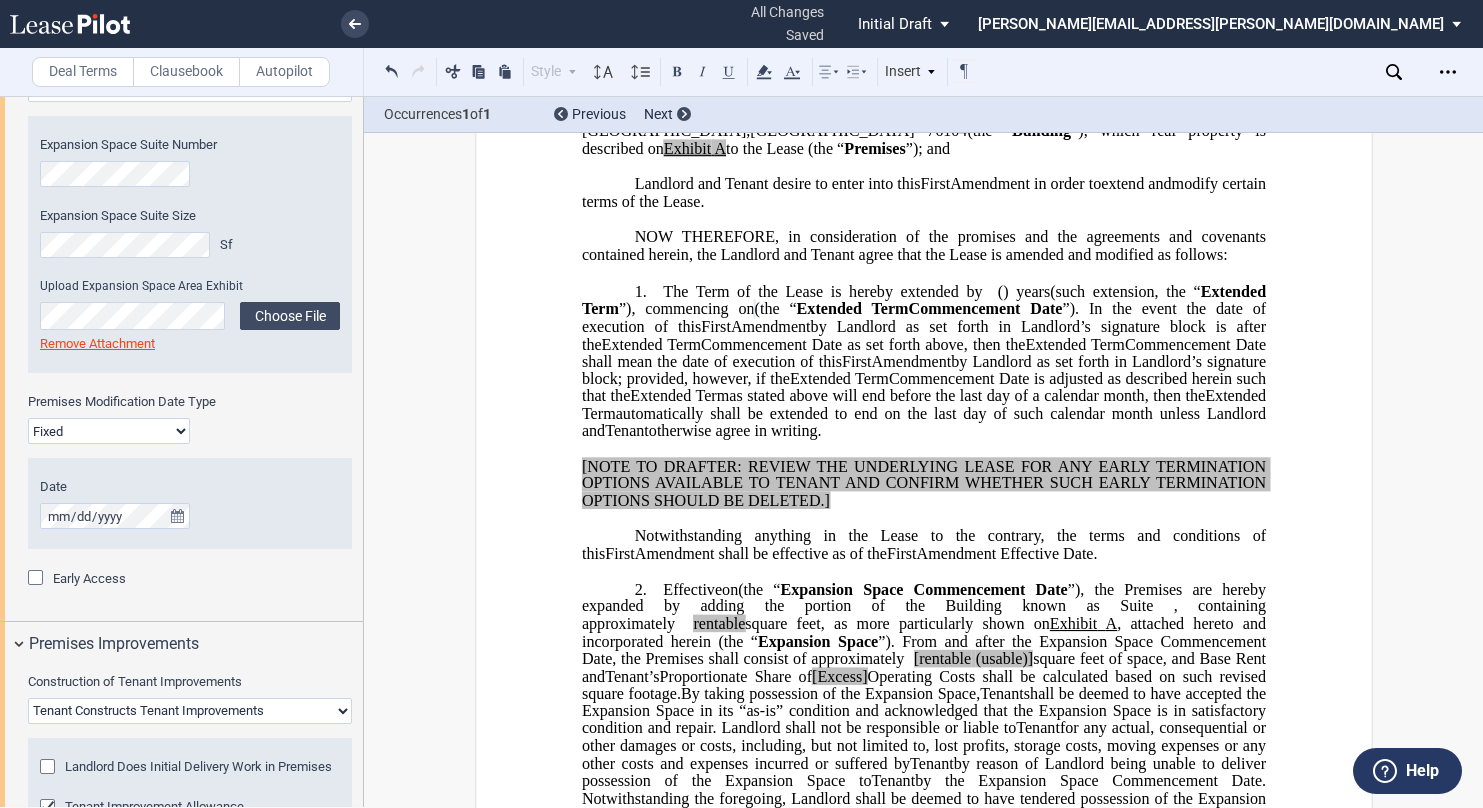 click on "Fixed
Floating" at bounding box center (109, 431) 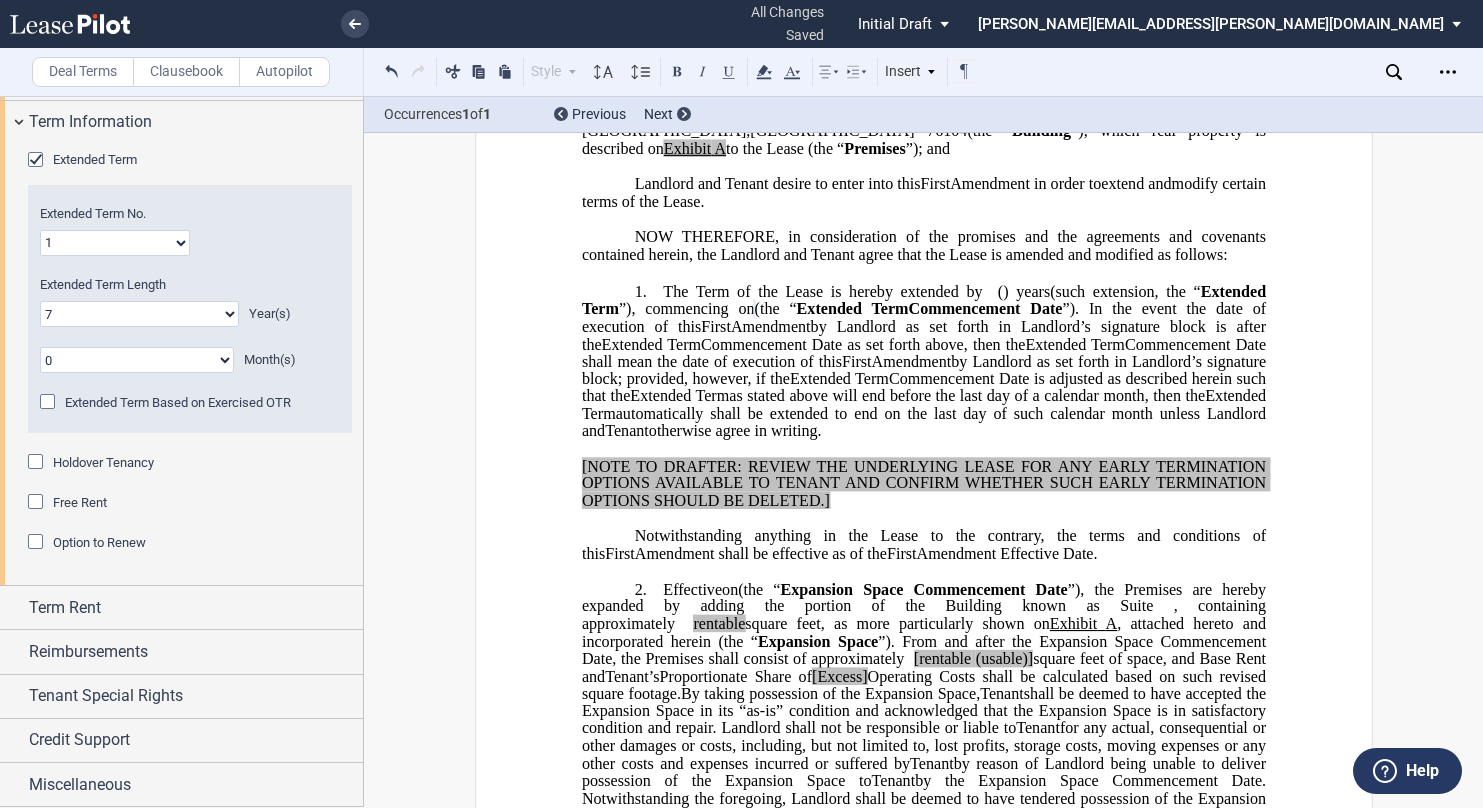scroll, scrollTop: 2416, scrollLeft: 0, axis: vertical 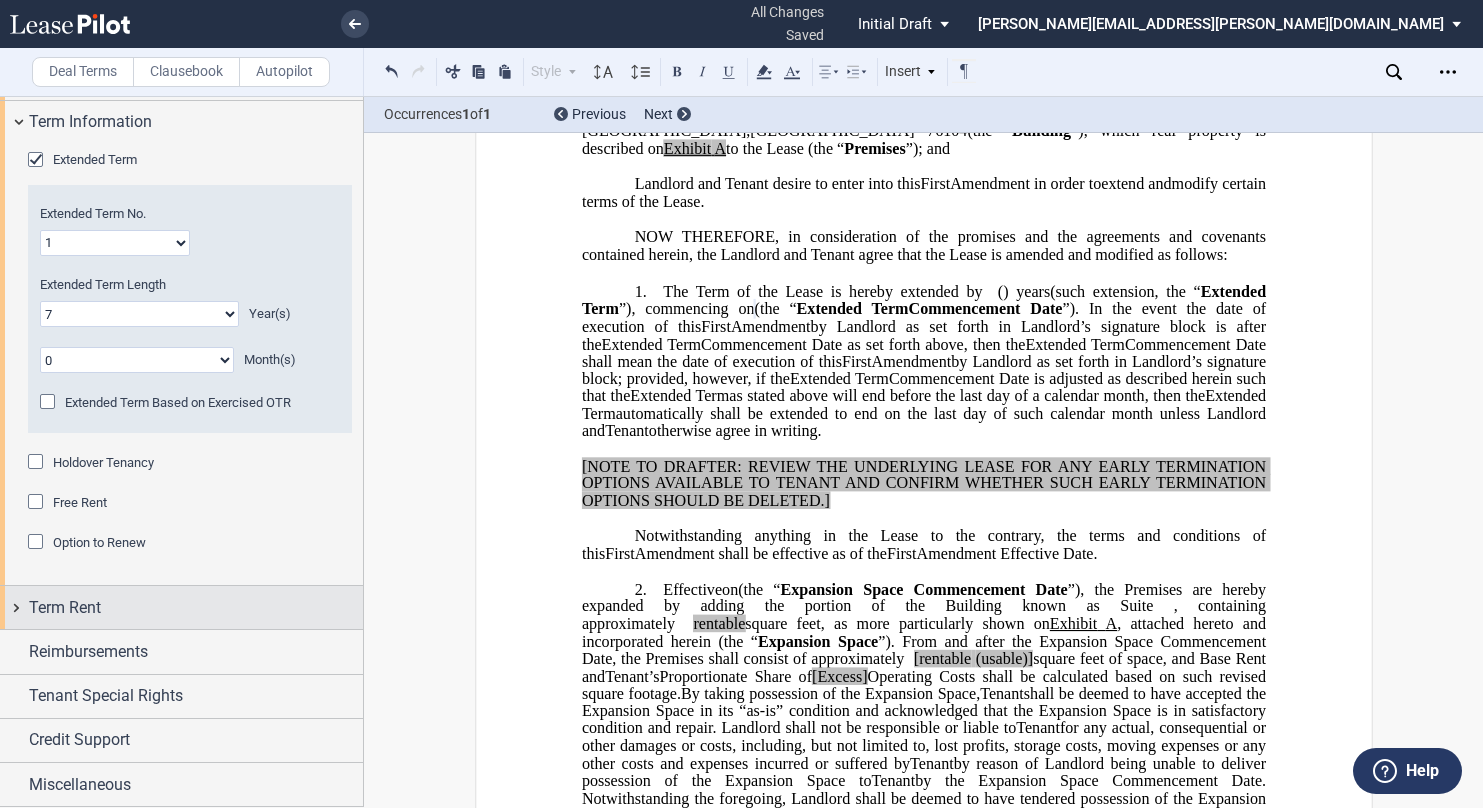 click on "Term Rent" at bounding box center (181, 607) 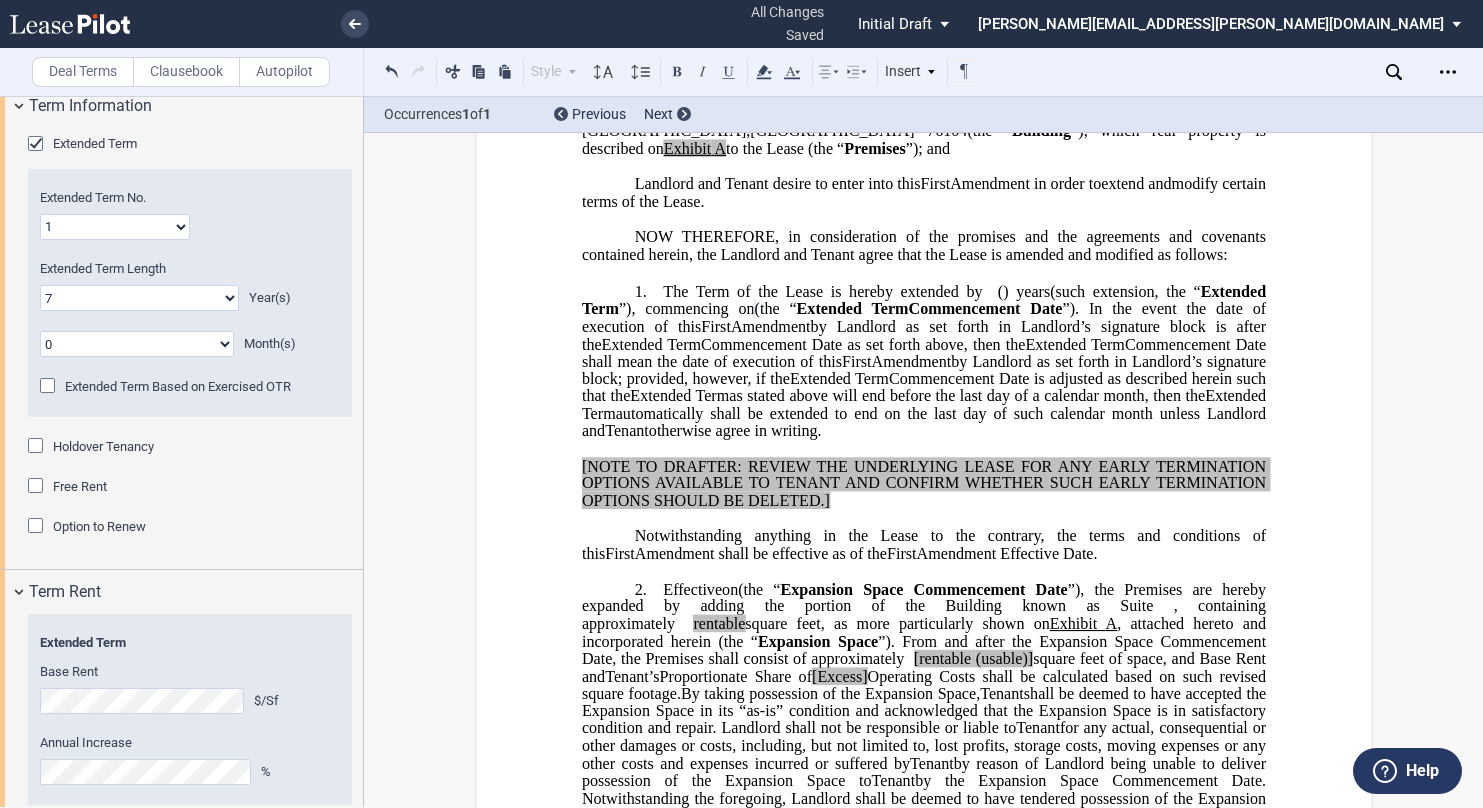 scroll, scrollTop: 2616, scrollLeft: 0, axis: vertical 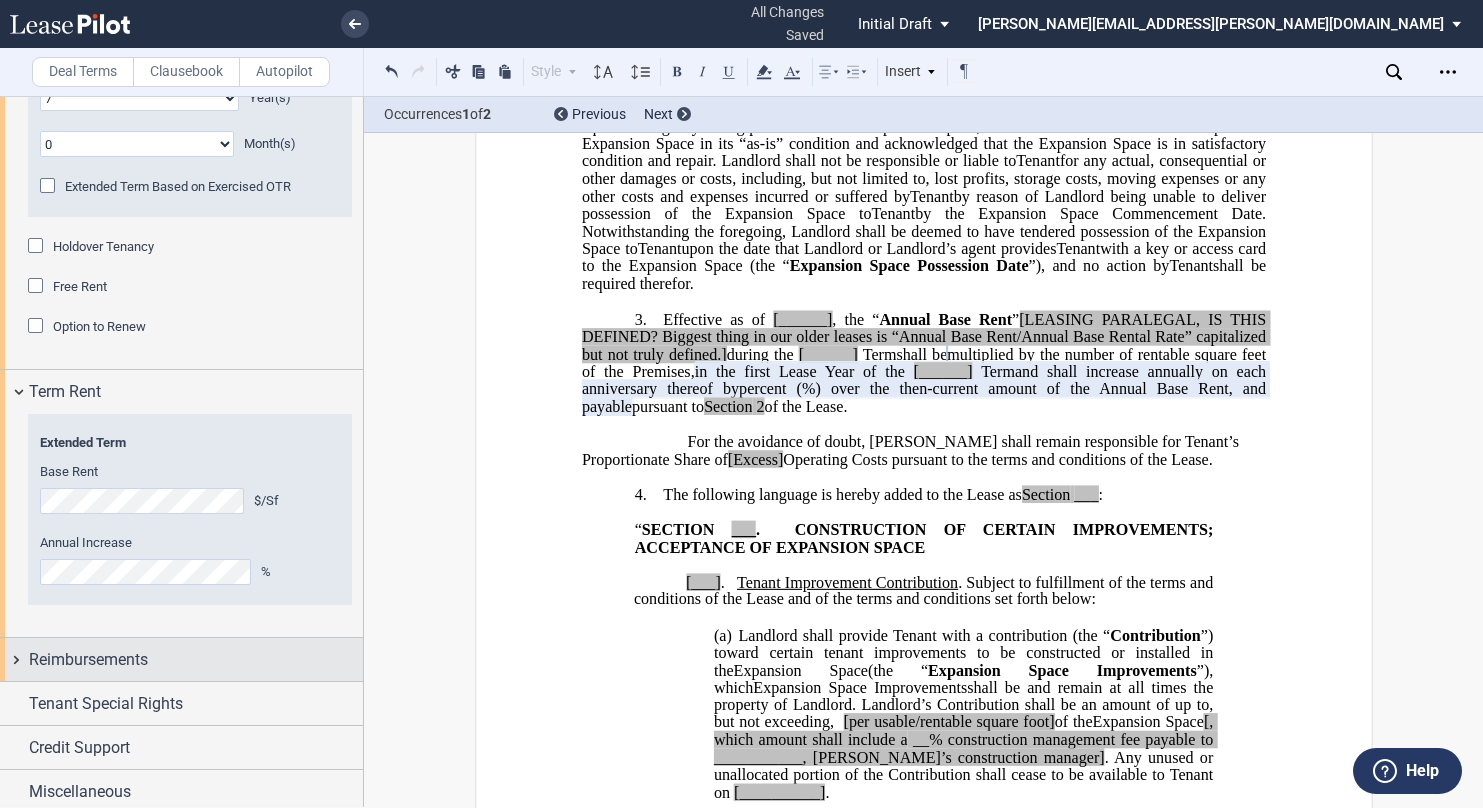 click on "Reimbursements" at bounding box center (181, 659) 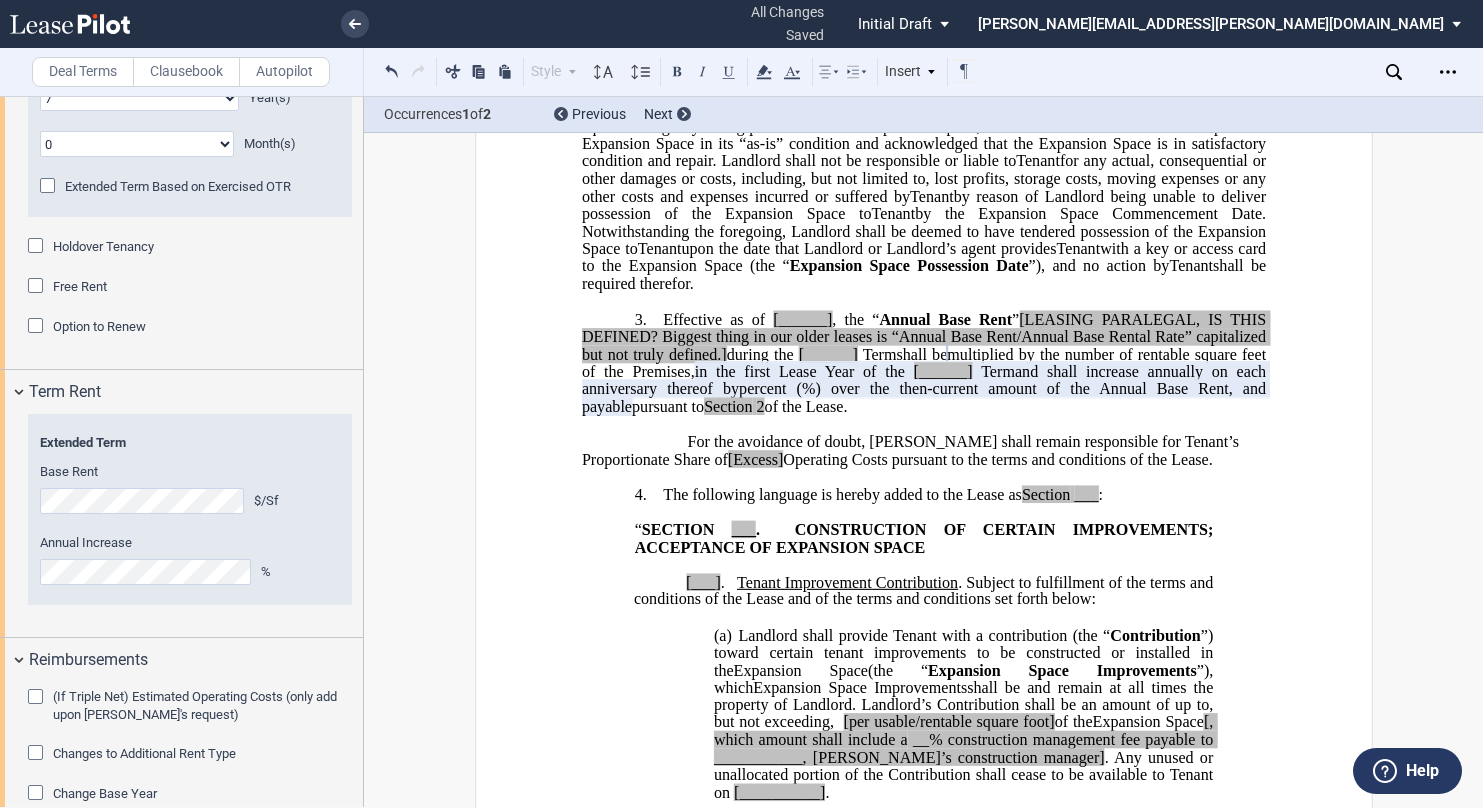 scroll, scrollTop: 2795, scrollLeft: 0, axis: vertical 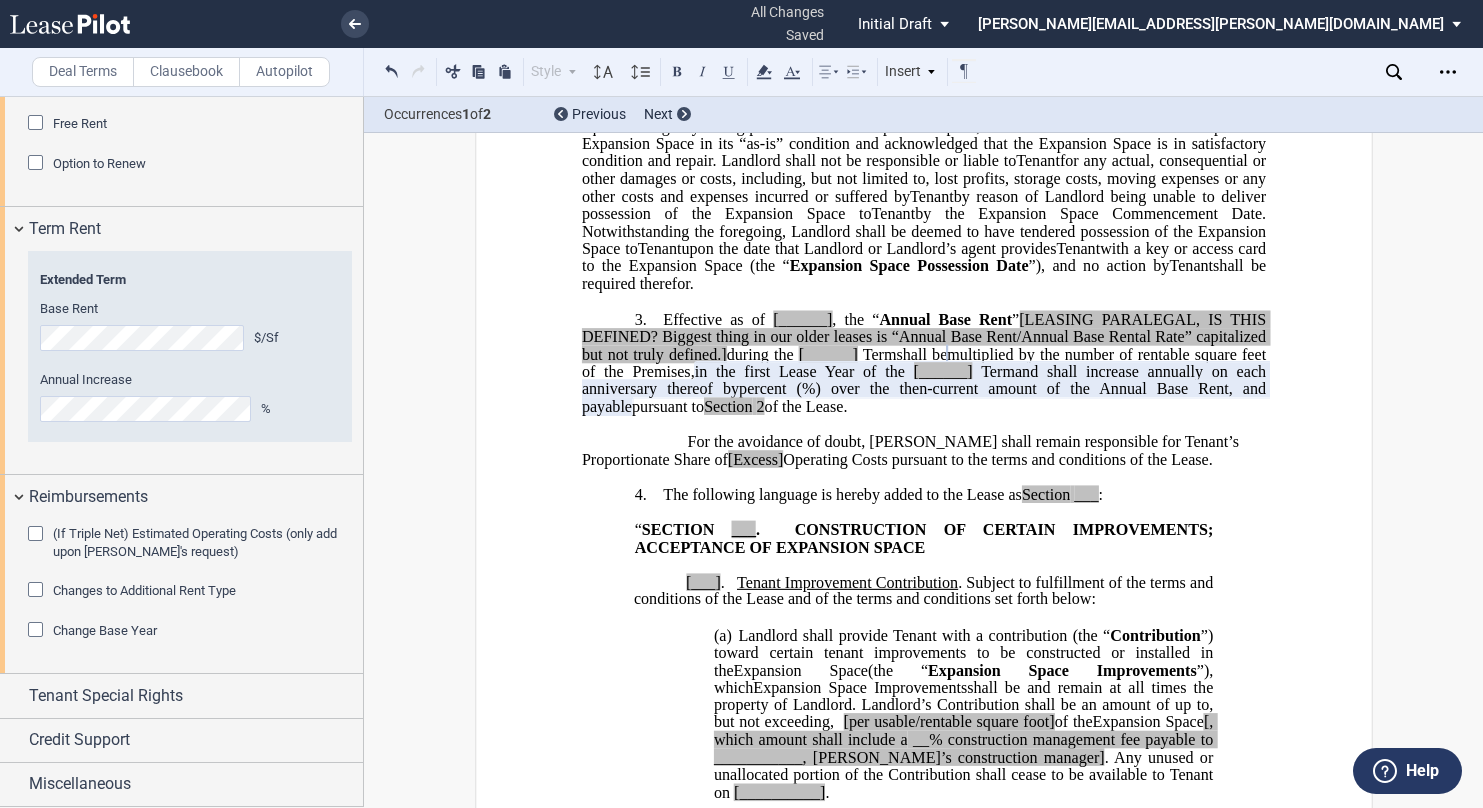 click 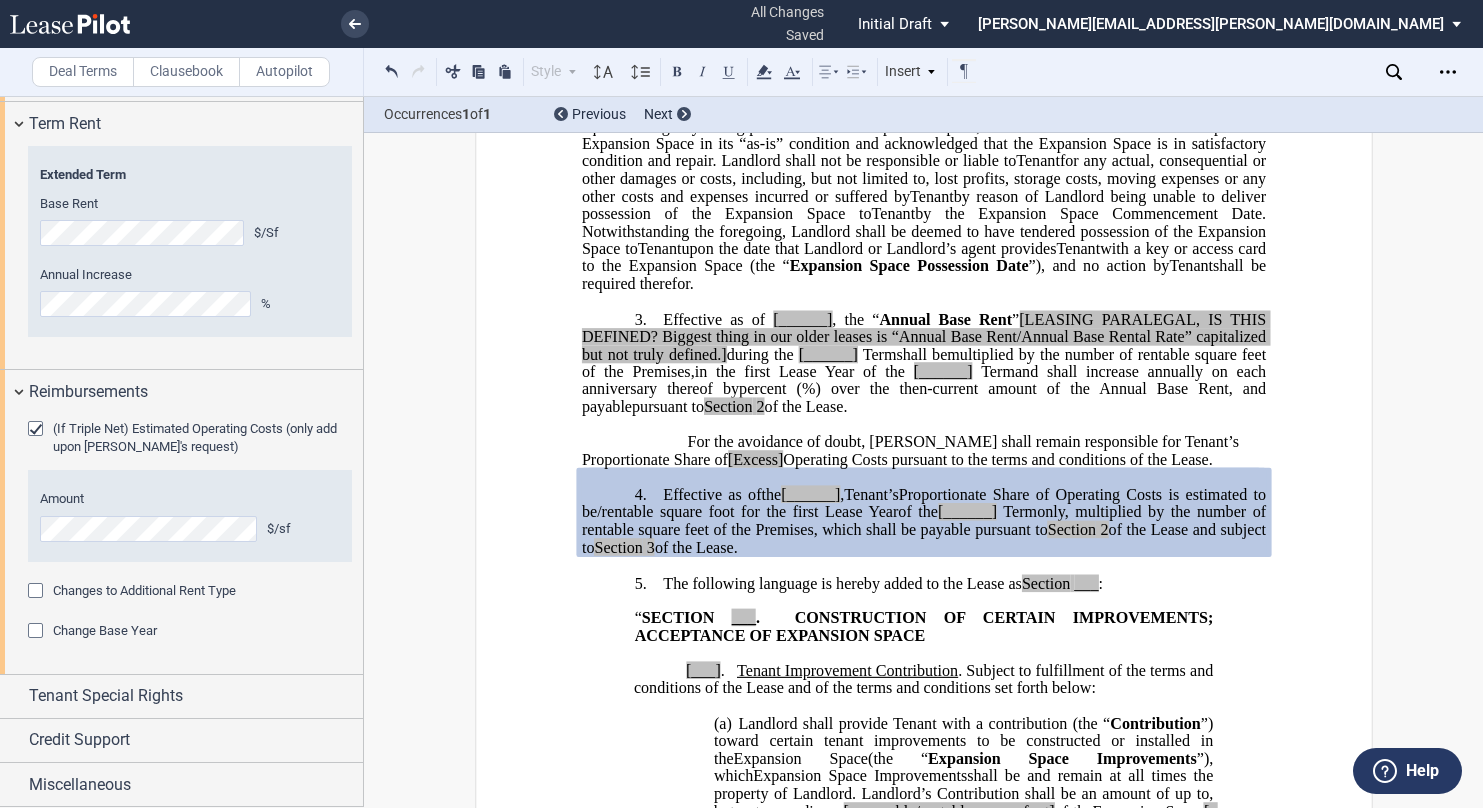 scroll, scrollTop: 2901, scrollLeft: 0, axis: vertical 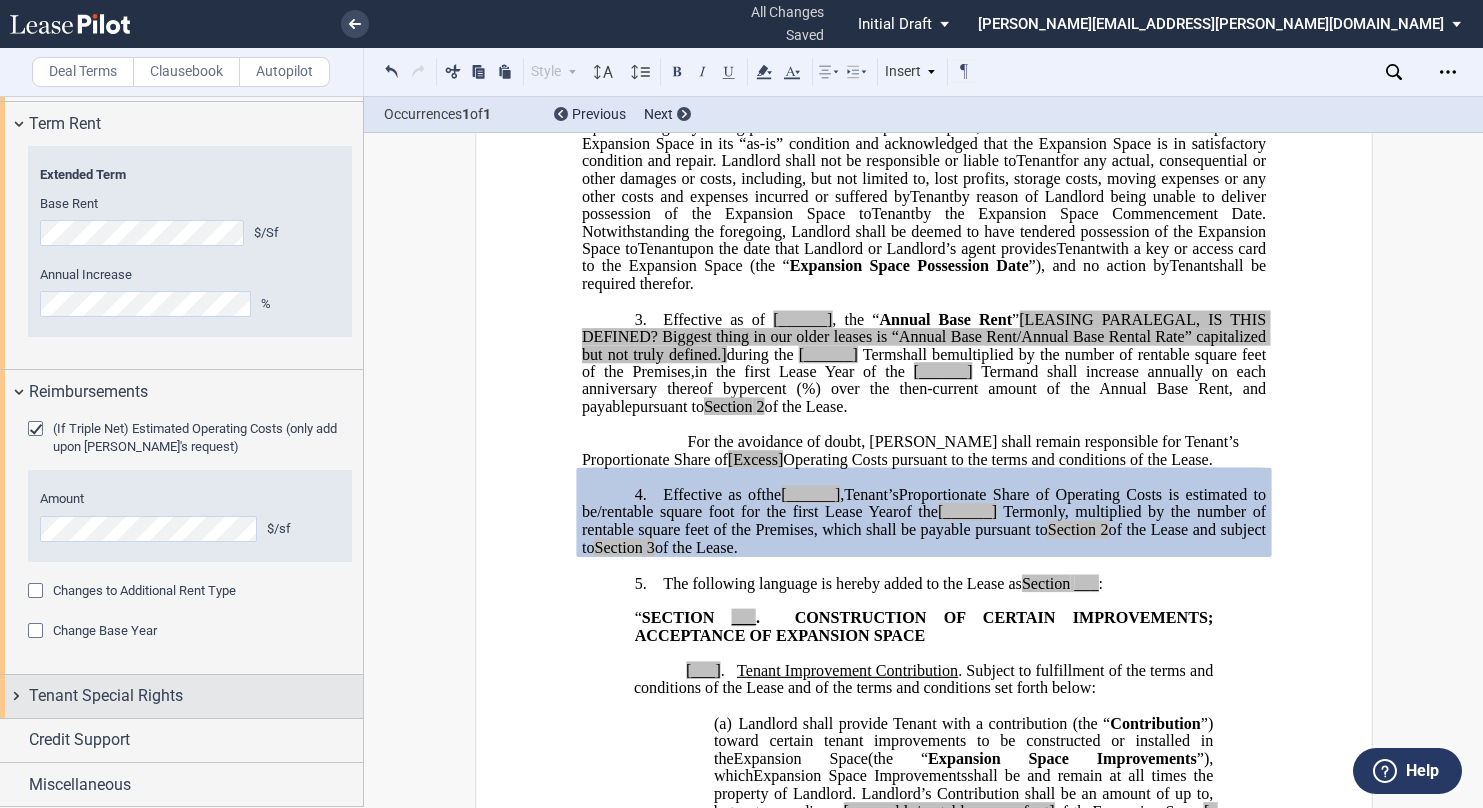 click on "Tenant Special Rights" at bounding box center (181, 696) 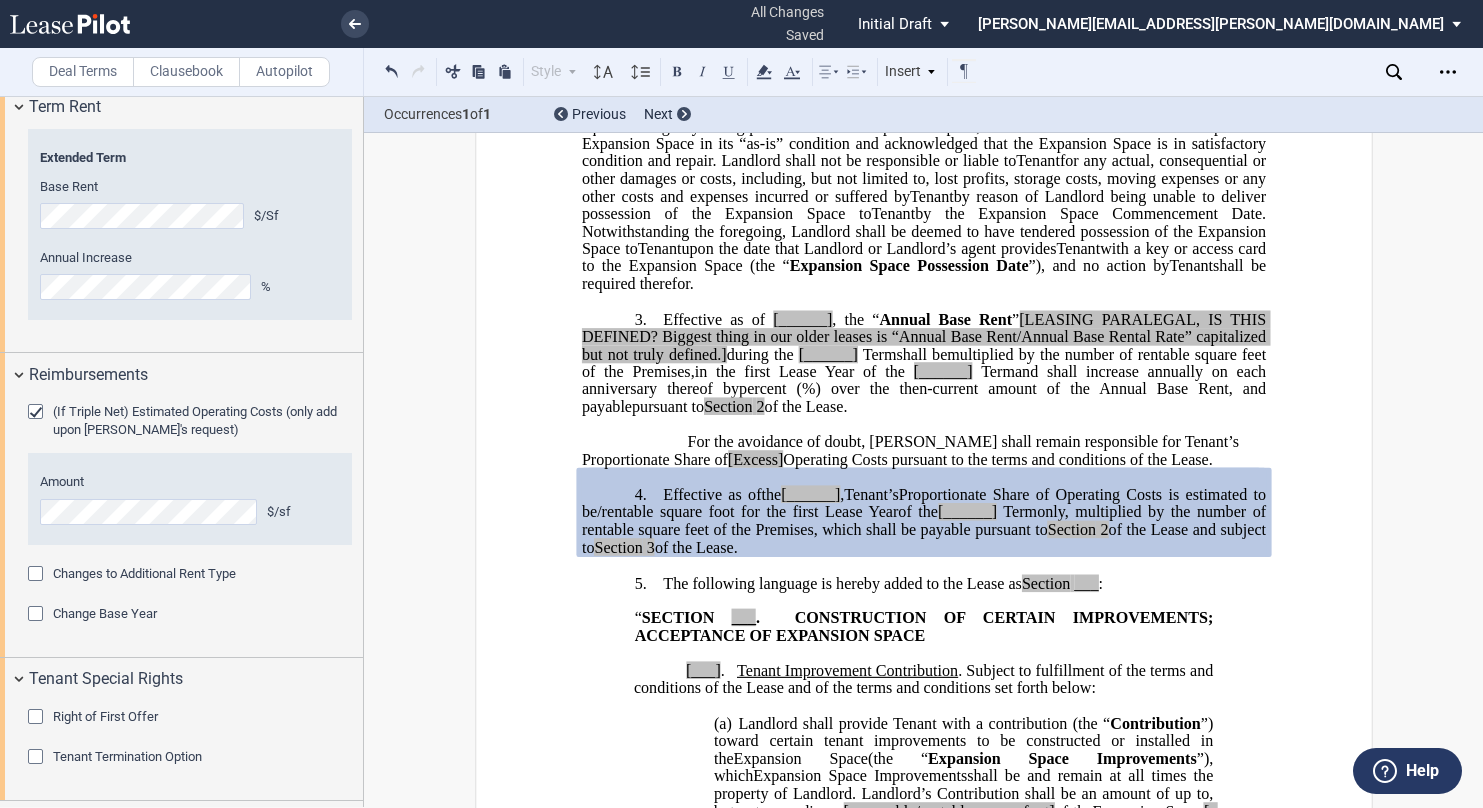 scroll, scrollTop: 3000, scrollLeft: 0, axis: vertical 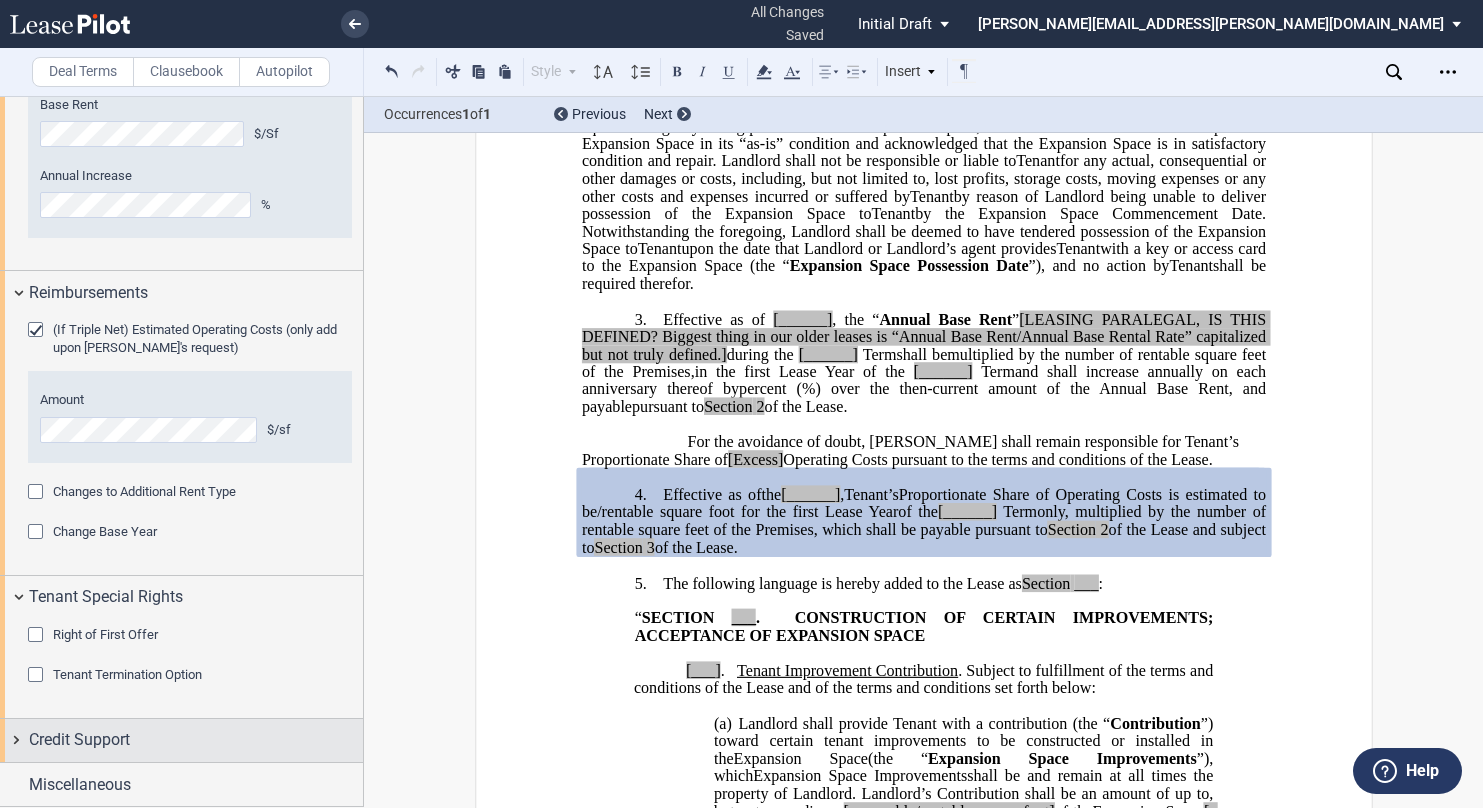 click on "Credit Support" at bounding box center (181, 740) 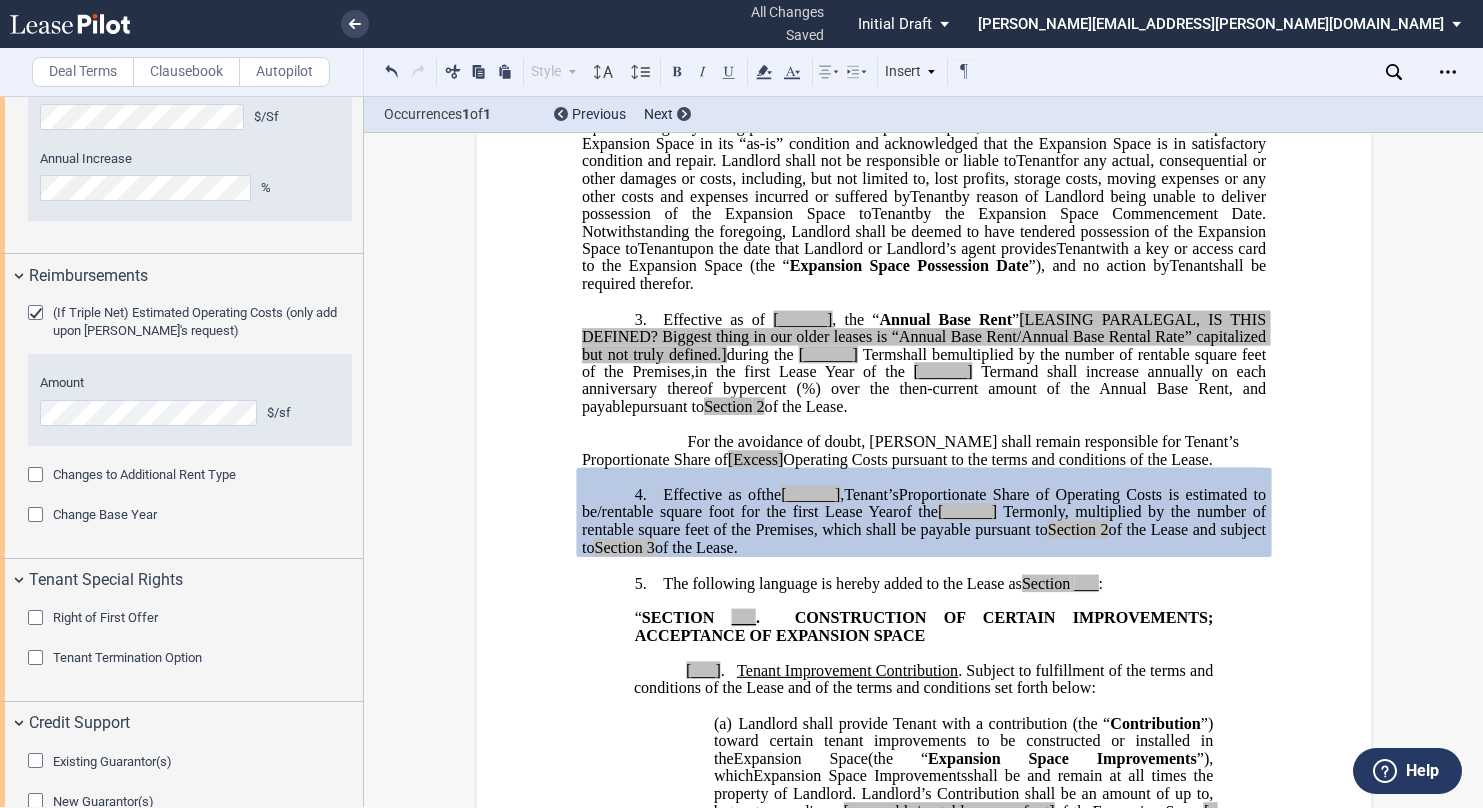 scroll, scrollTop: 3139, scrollLeft: 0, axis: vertical 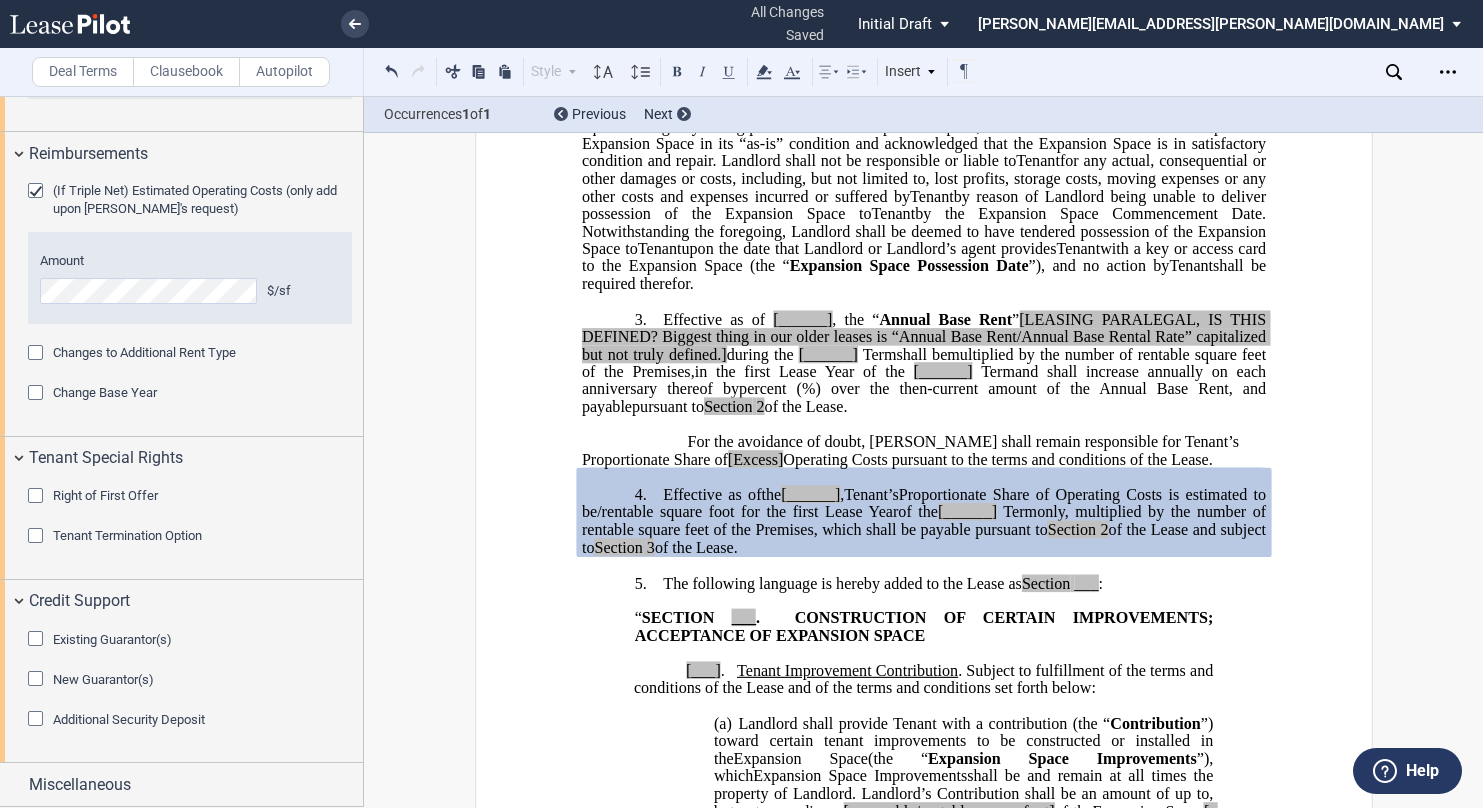 click 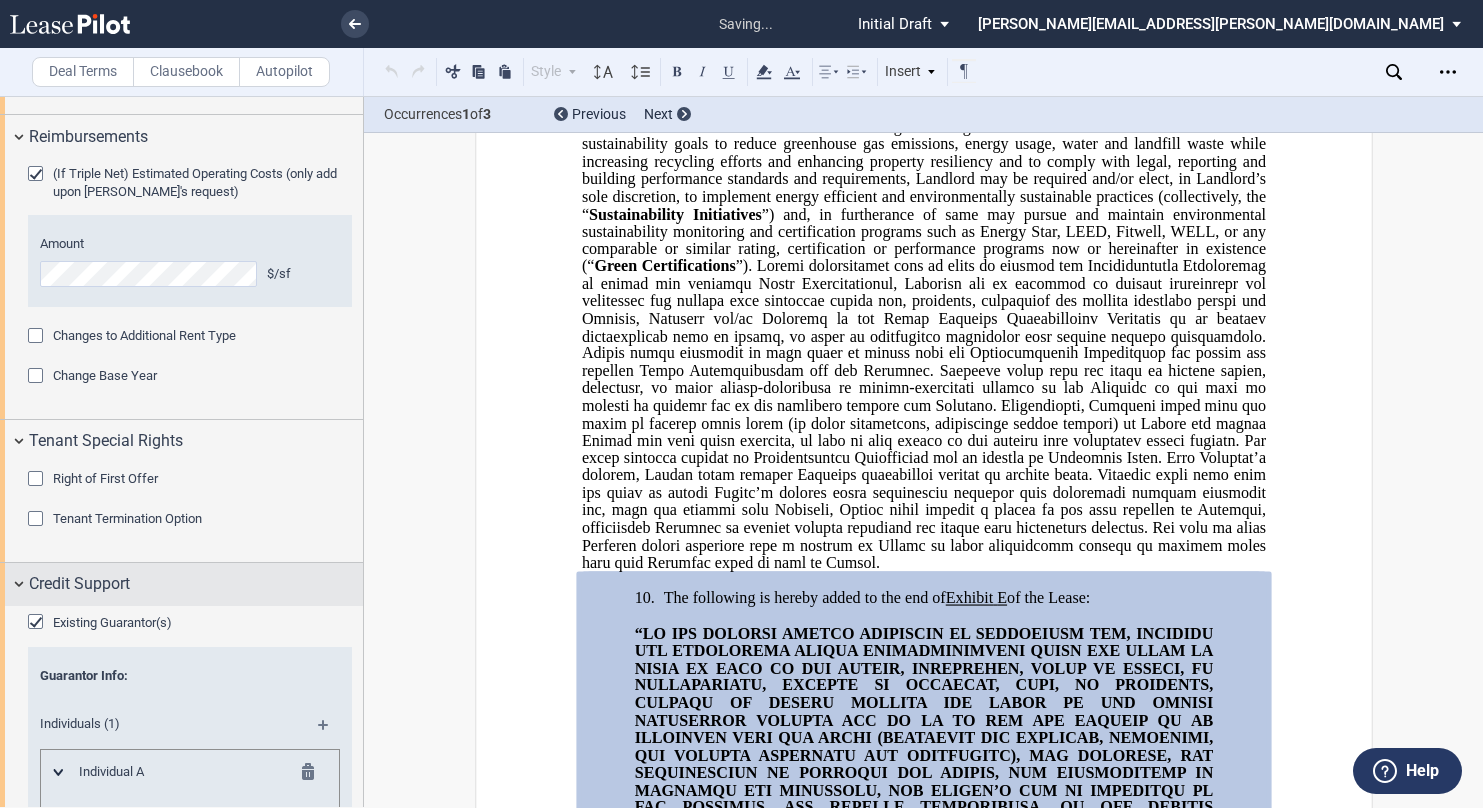scroll, scrollTop: 6285, scrollLeft: 0, axis: vertical 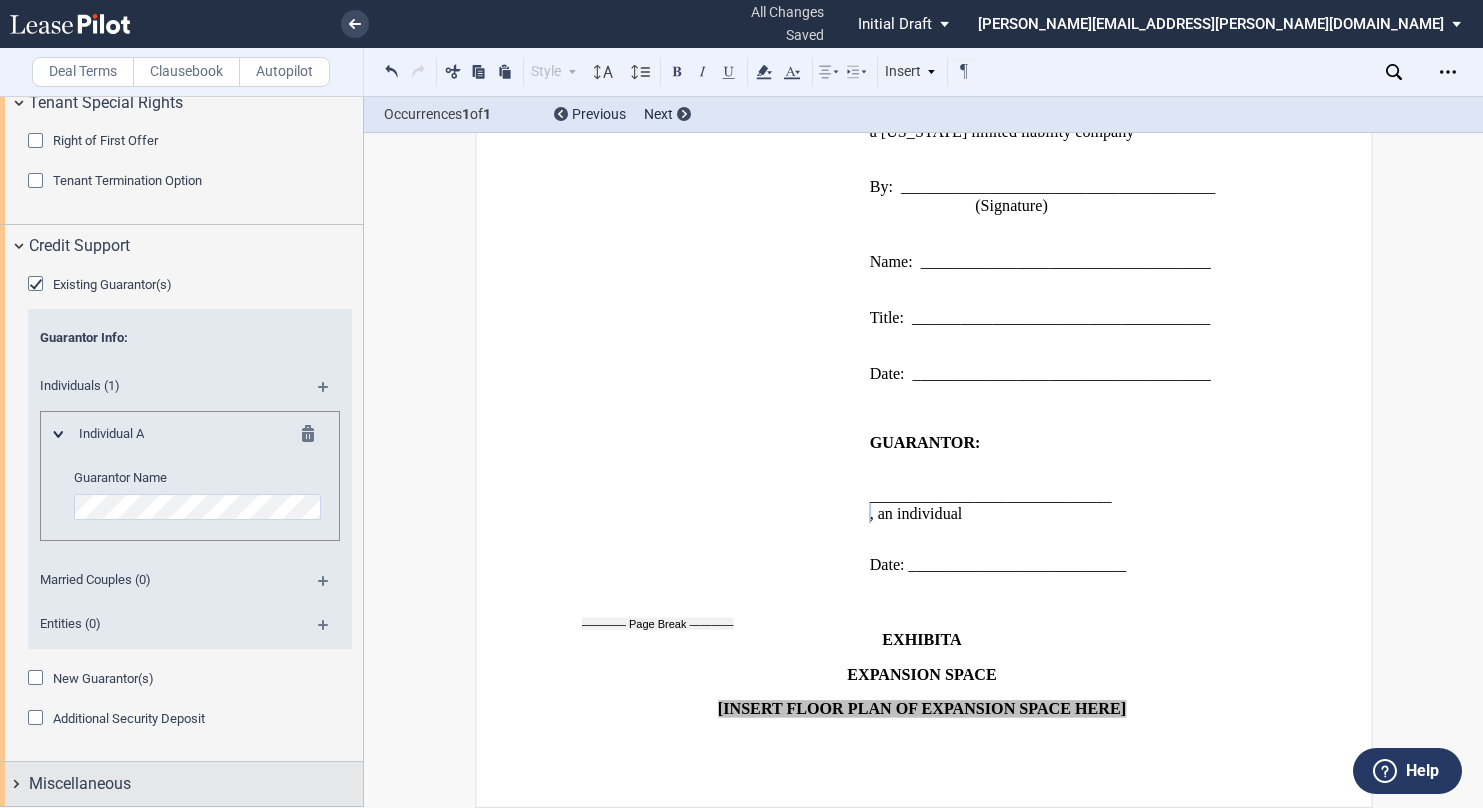 click on "Miscellaneous" at bounding box center [181, 783] 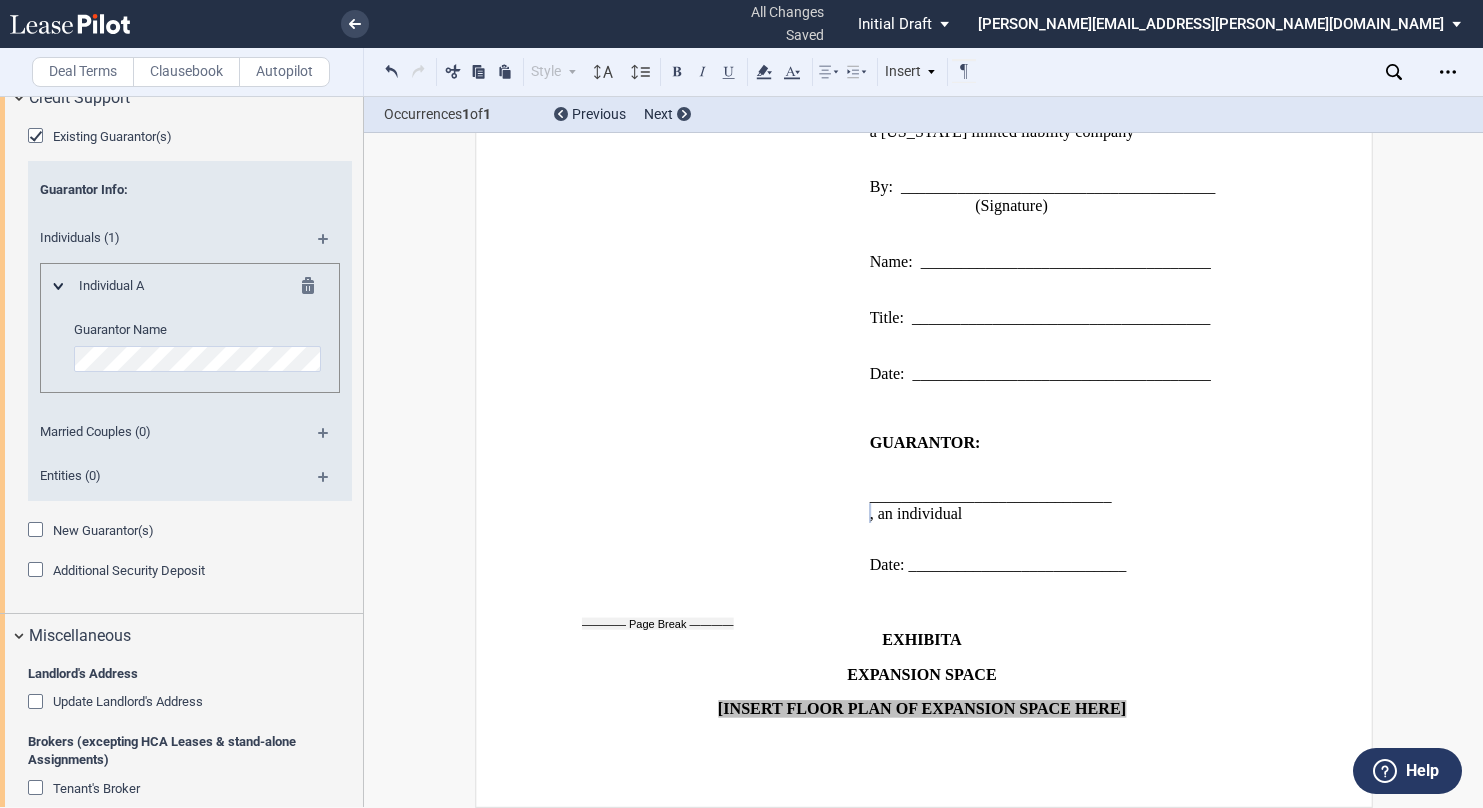 scroll, scrollTop: 3993, scrollLeft: 0, axis: vertical 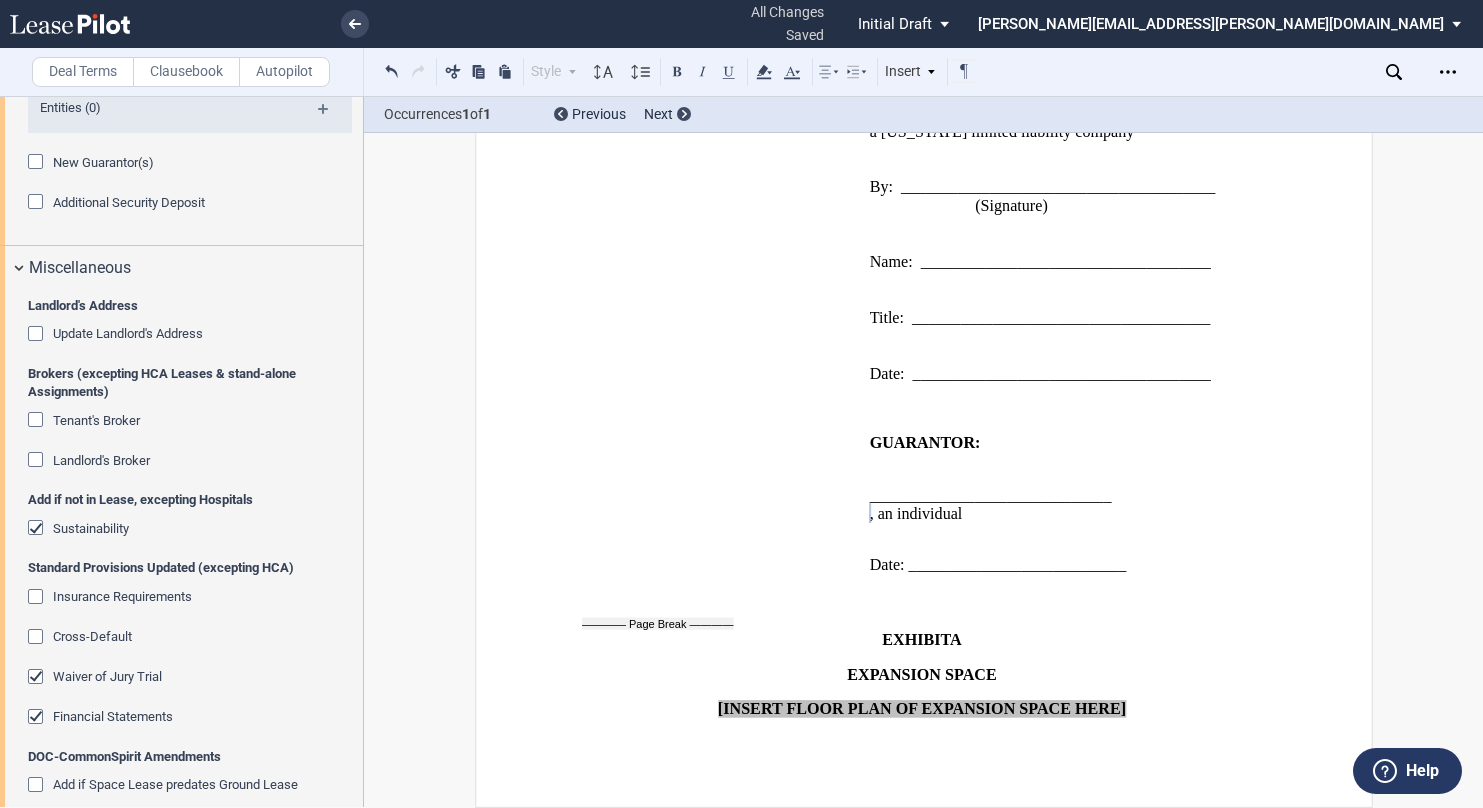click 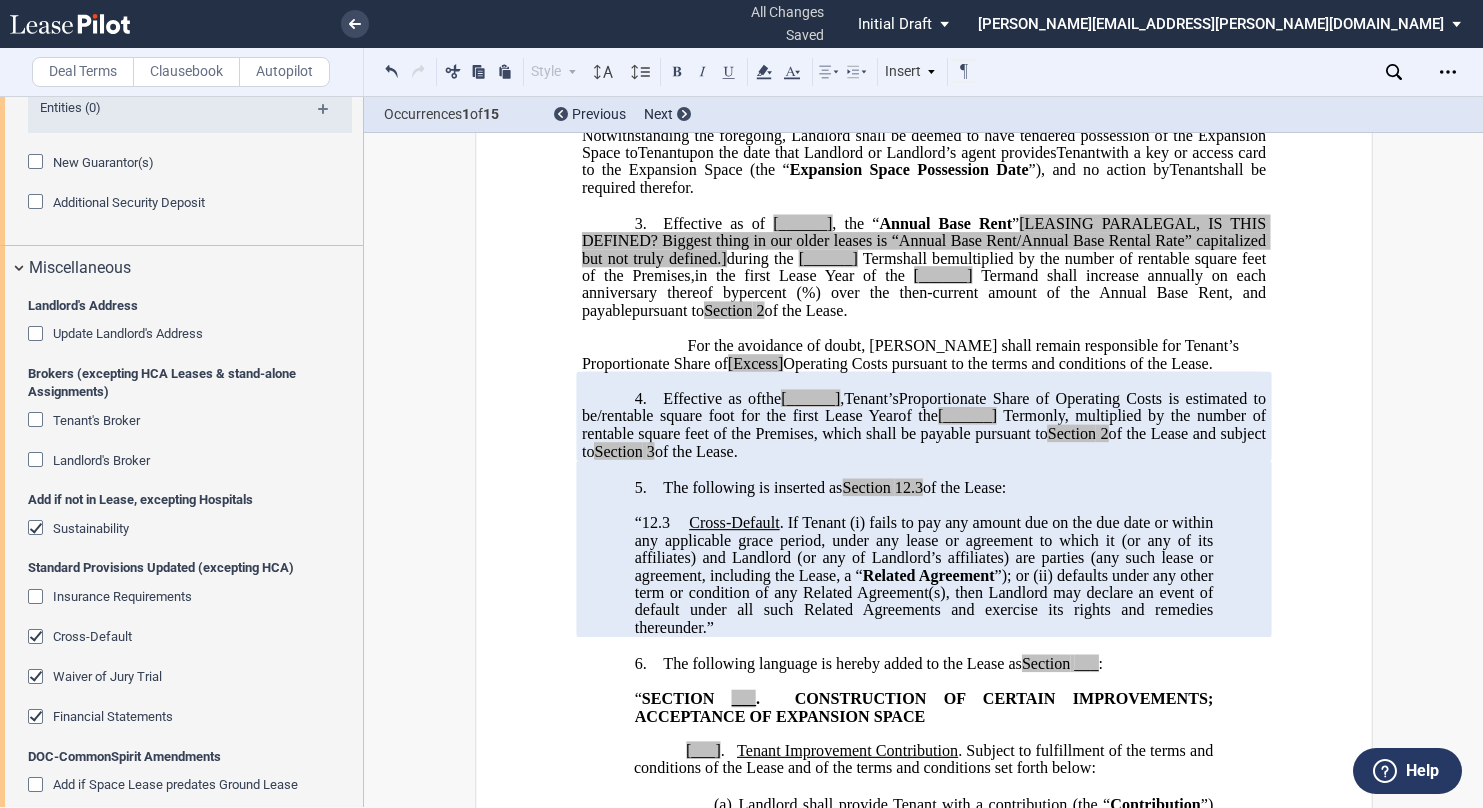 scroll, scrollTop: 1000, scrollLeft: 0, axis: vertical 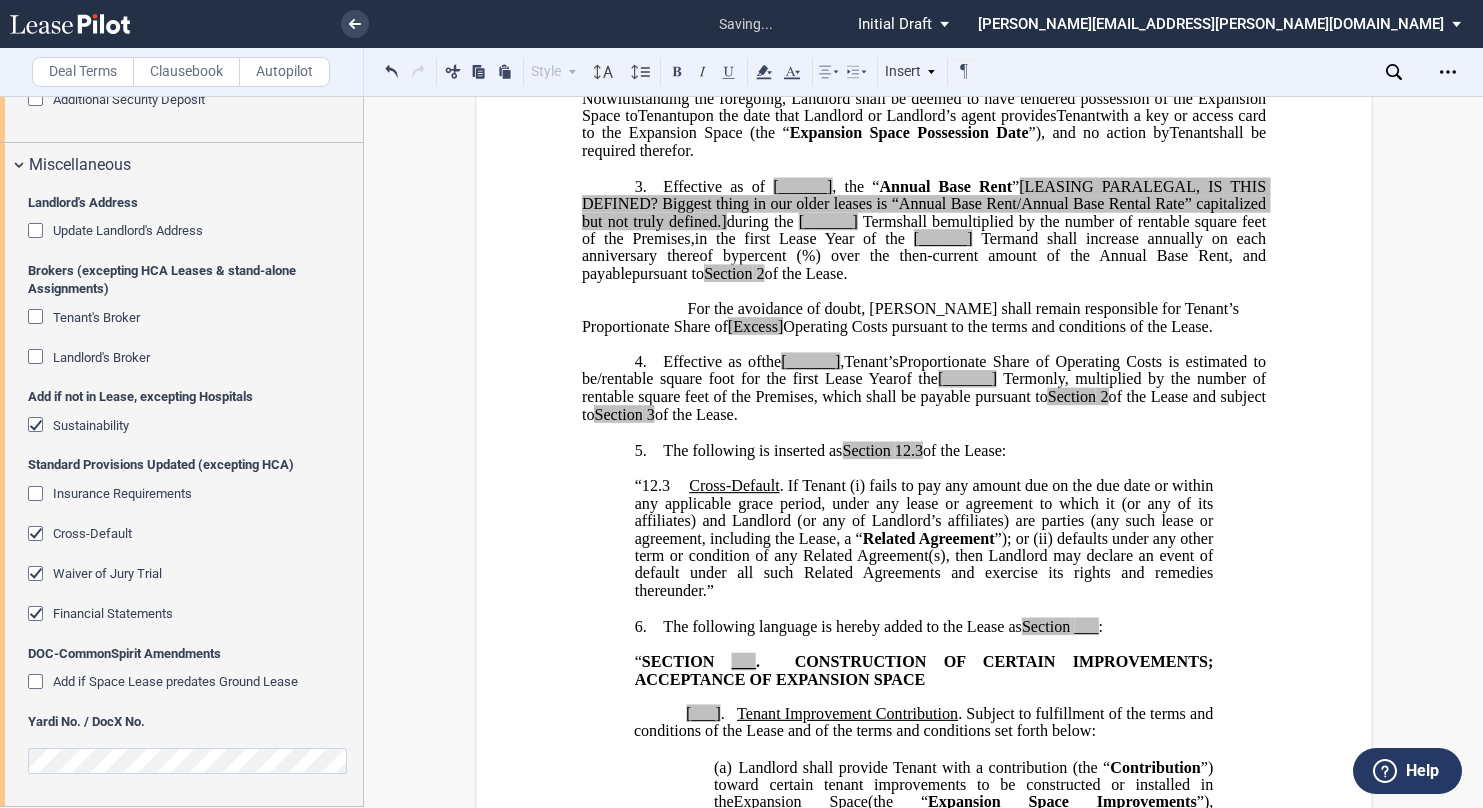 click on "﻿
﻿ ﻿ FIRST  AMENDMENT TO  ﻿ ﻿
ASSIGNMENT, ASSUMPTION AND   ﻿ ﻿  FIRST  AMENDMENT TO  ﻿ ﻿
ASSIGNMENT AND ASSUMPTION TO  ﻿ ﻿
﻿
THIS   ﻿ ﻿  FIRST  AMENDMENT TO  ﻿ ﻿  (this “ ﻿ ﻿ First  Amendment ”) is dated as of   _____________ (“ ﻿ ﻿ First  Amendment Effective Date ”), by and between  HCP Medical Office Buildings, LLC ,  a   Delaware   limited liability company  (“ Landlord ”) and  ﻿ ﻿ ,   ﻿ ﻿   ﻿ ﻿   ﻿ ﻿  an individual ,  , an individual ,  ,  , and  , and  ﻿ ﻿ , an individual , as successor-in-interest to  [______]  ( jointly, severally and collectively, the  “ Tenant ”), under the following circumstances:
THIS ASSIGNMENT, ASSUMPTION AND   ﻿ ﻿  FIRST  AMENDMENT TO  ﻿ ﻿  (this “ ﻿ ﻿ First  Amendment ”) is dated as of   ﻿ ﻿ ,   ﻿" at bounding box center (924, 3405) 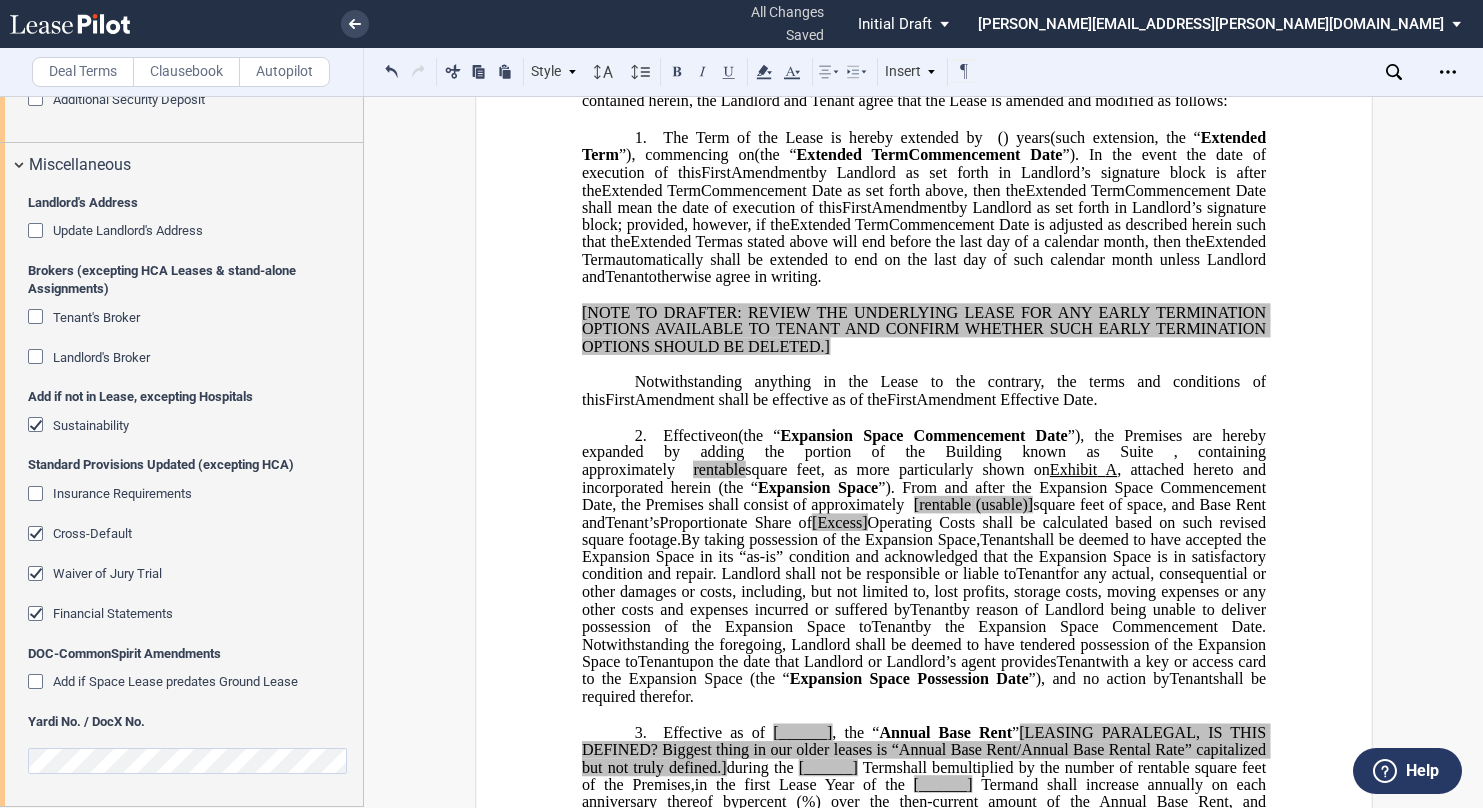 scroll, scrollTop: 500, scrollLeft: 0, axis: vertical 